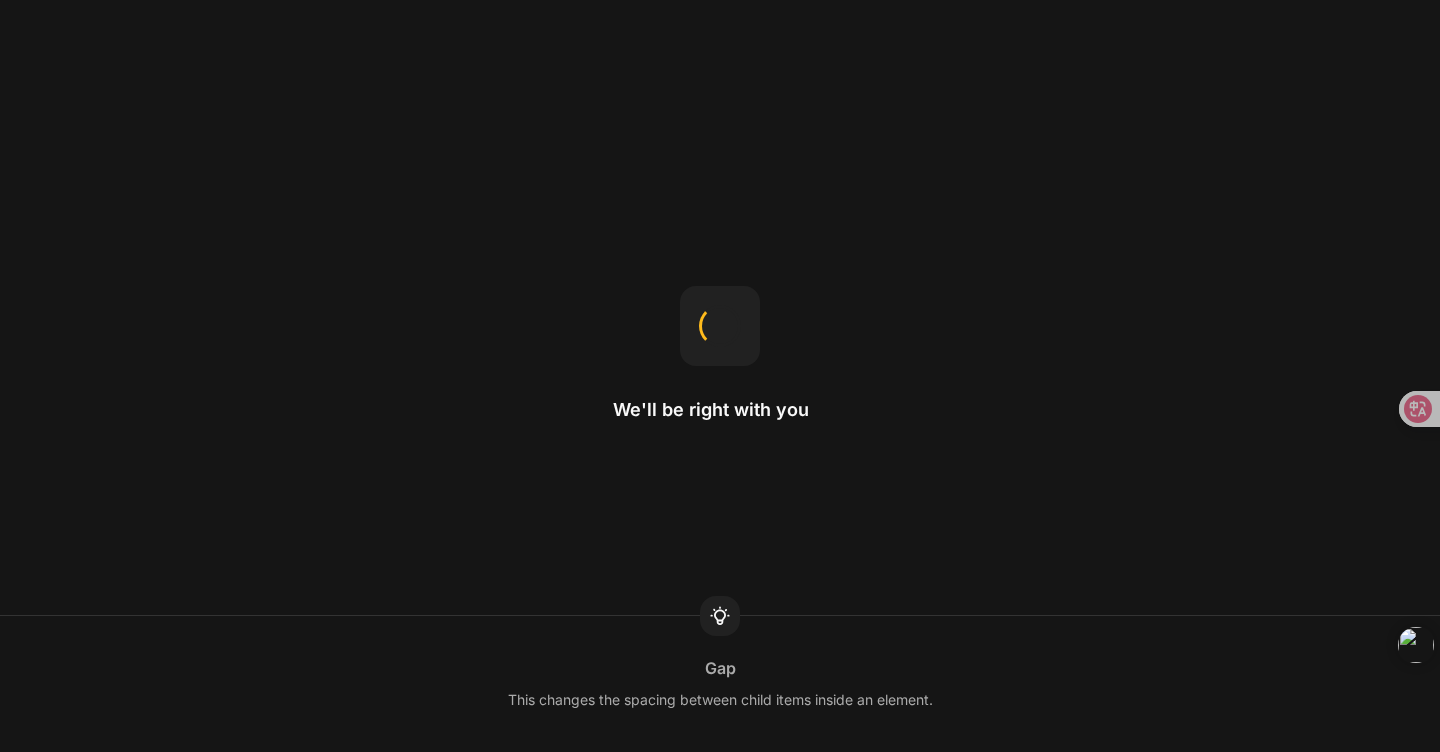 scroll, scrollTop: 0, scrollLeft: 0, axis: both 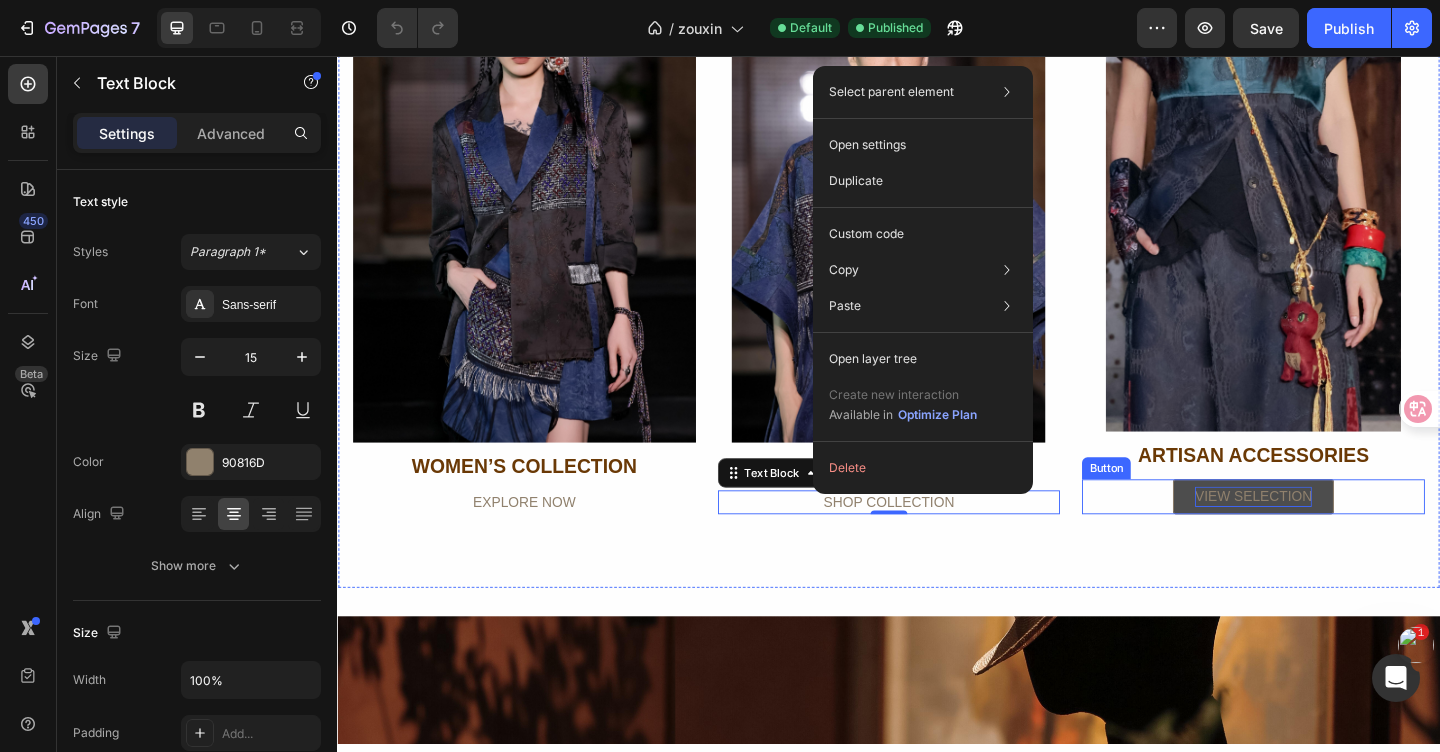 click on "VIEW SELECTION" at bounding box center (1334, 536) 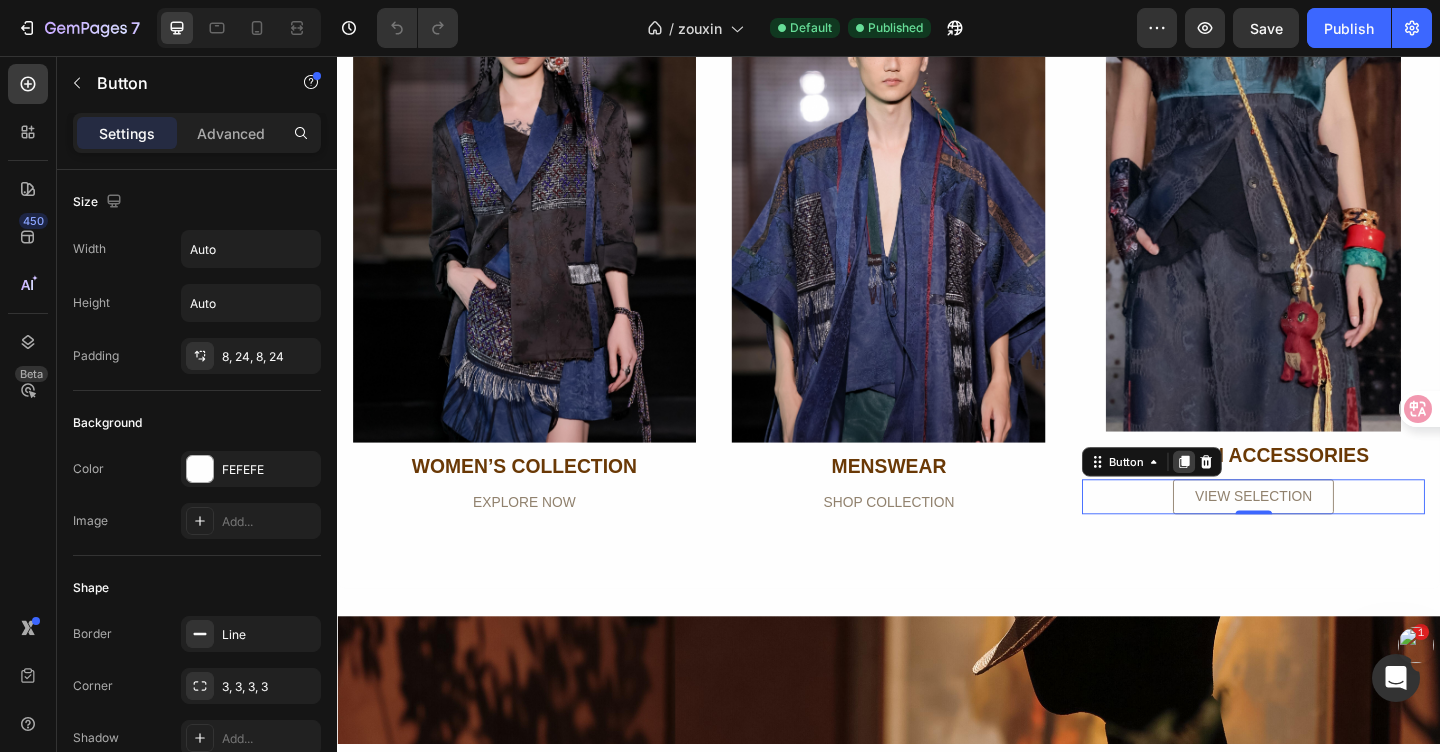 click 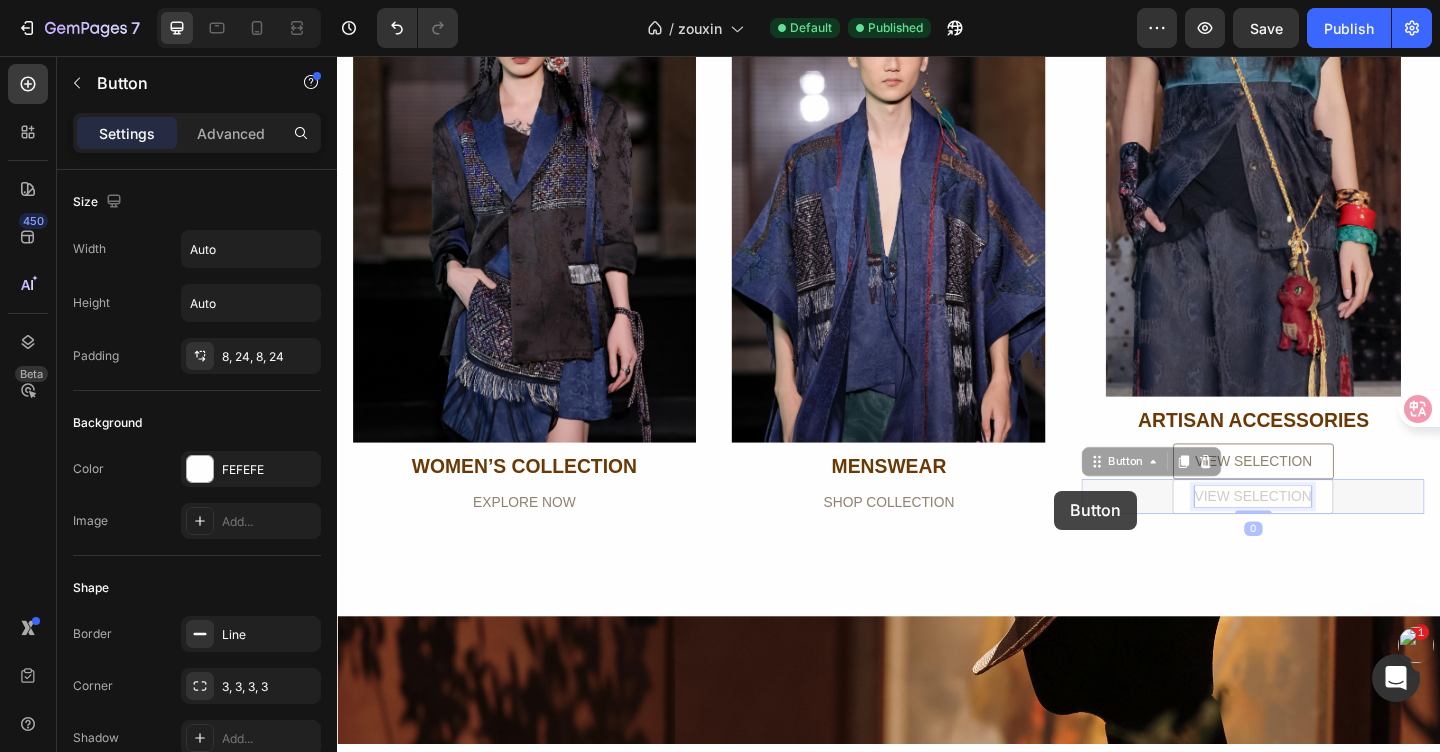 scroll, scrollTop: 1200, scrollLeft: 0, axis: vertical 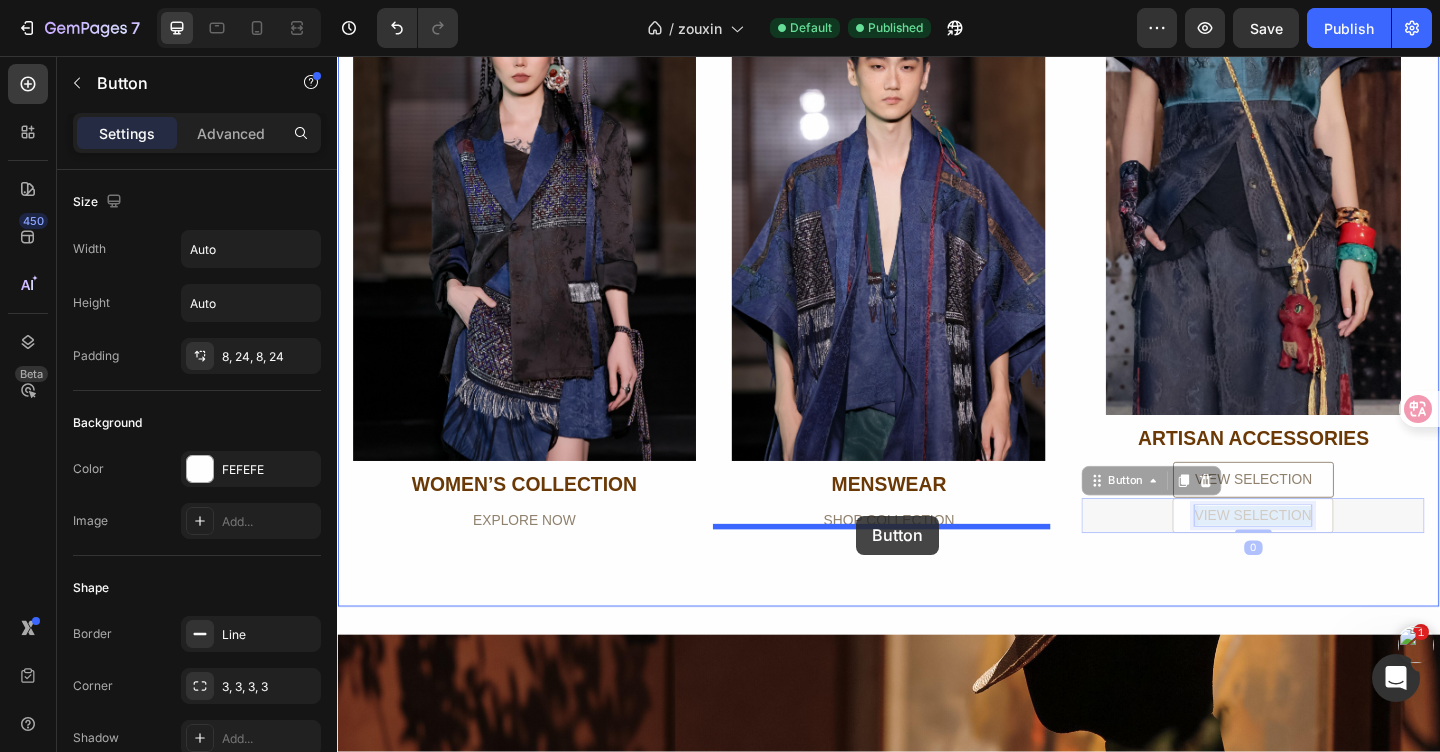 drag, startPoint x: 1290, startPoint y: 527, endPoint x: 902, endPoint y: 556, distance: 389.08224 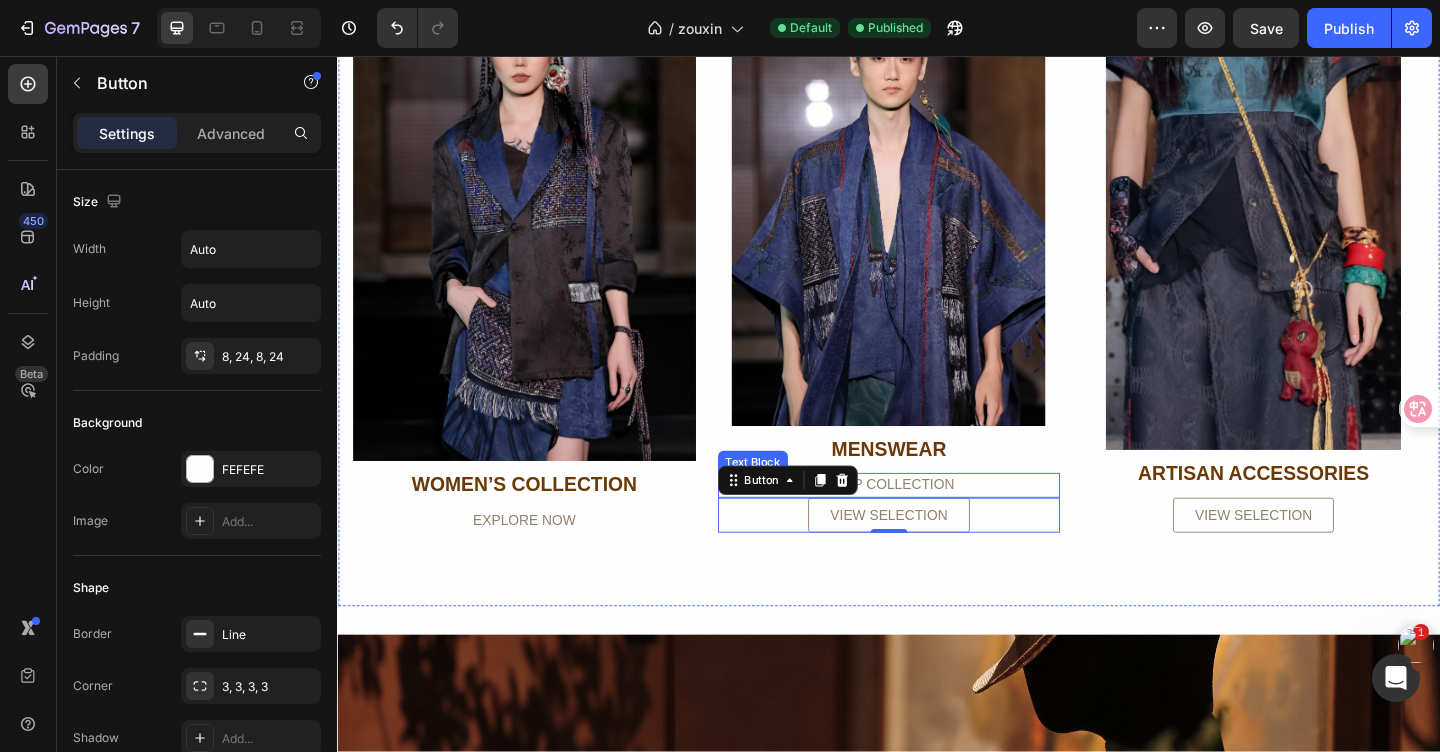 click on "SHOP COLLECTION" at bounding box center [937, 523] 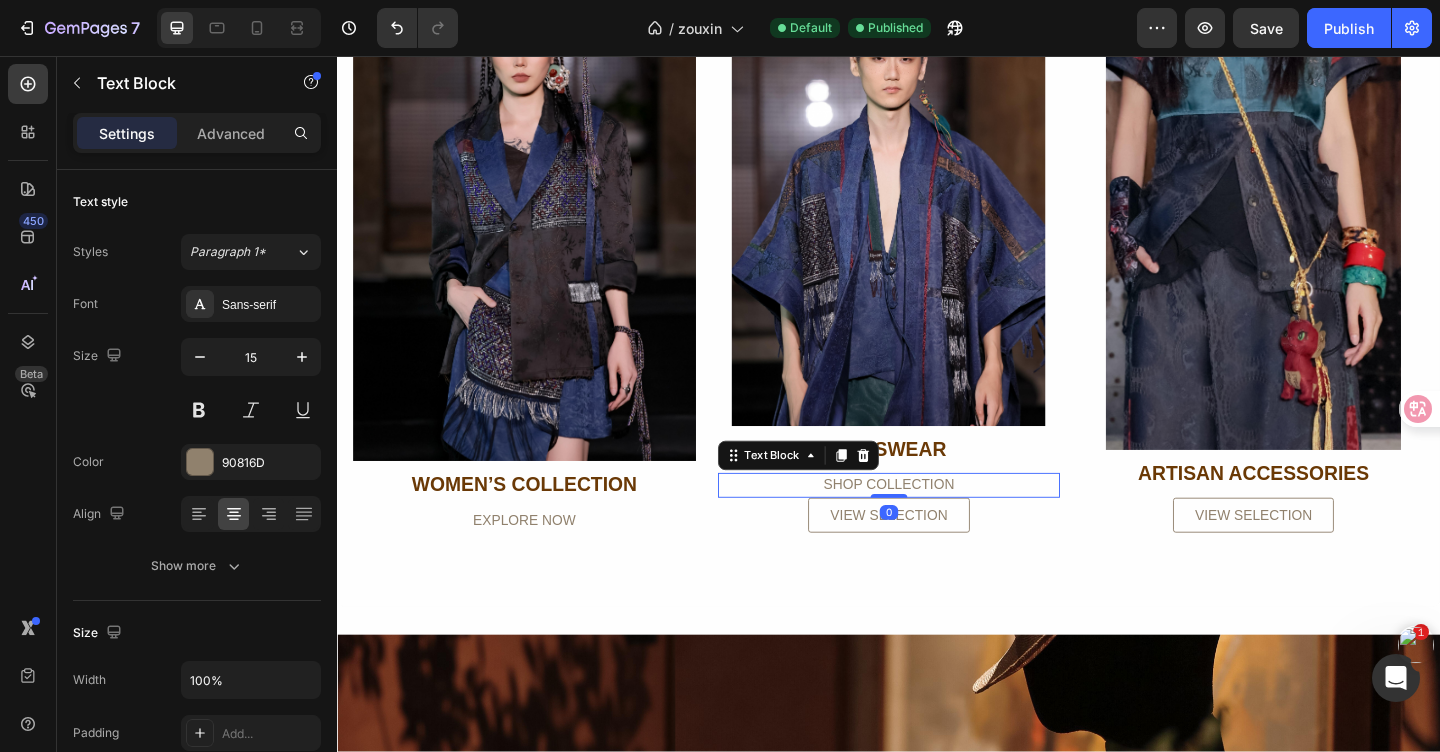 click on "SHOP COLLECTION" at bounding box center (937, 523) 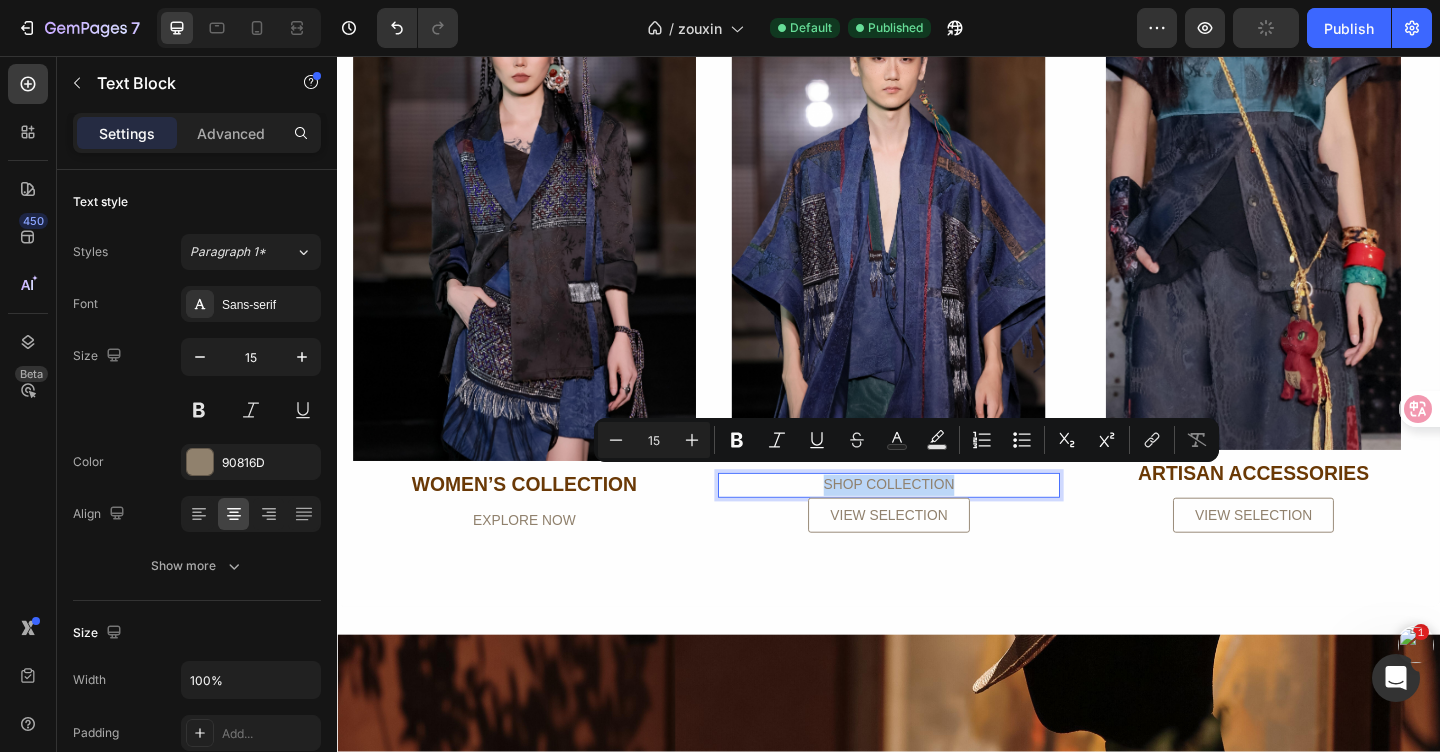 drag, startPoint x: 1003, startPoint y: 519, endPoint x: 861, endPoint y: 511, distance: 142.22517 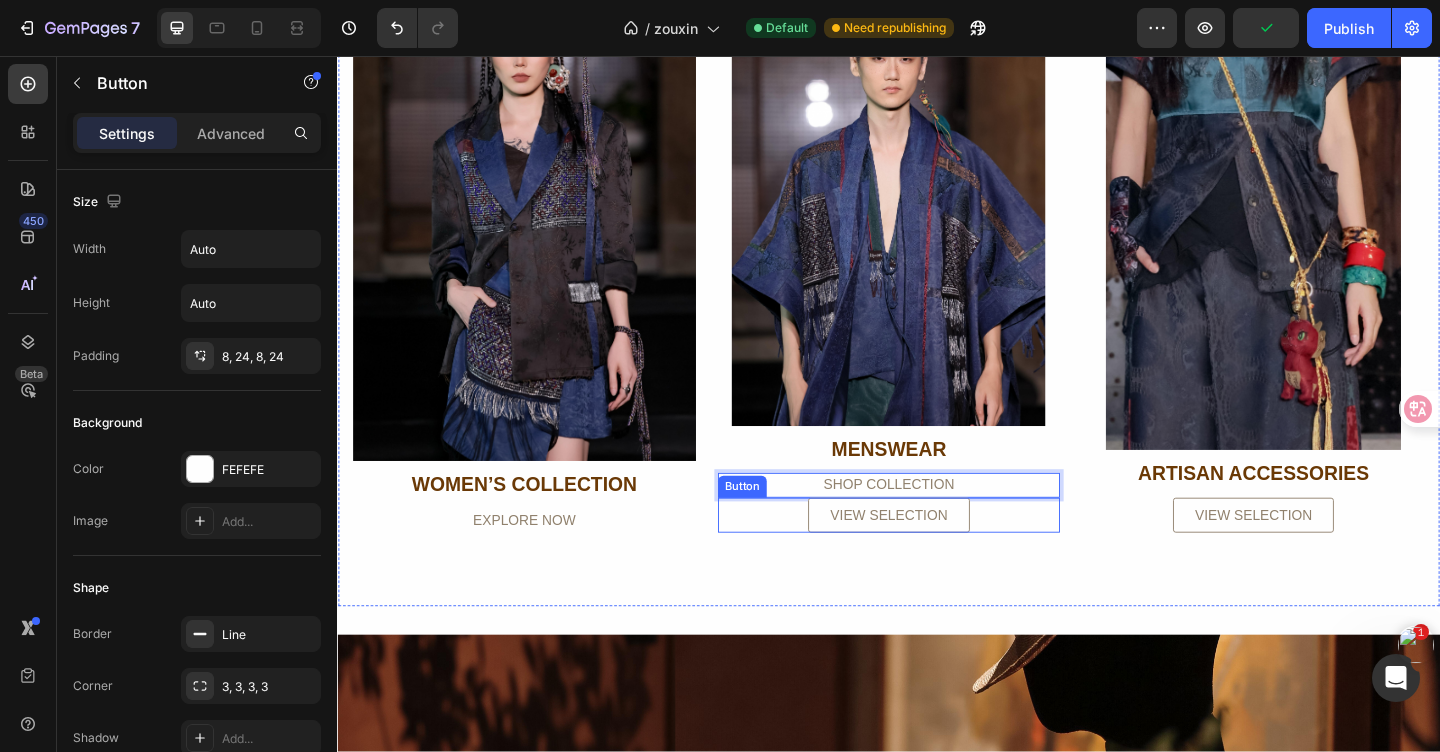 click on "VIEW SELECTION    Button" at bounding box center [937, 556] 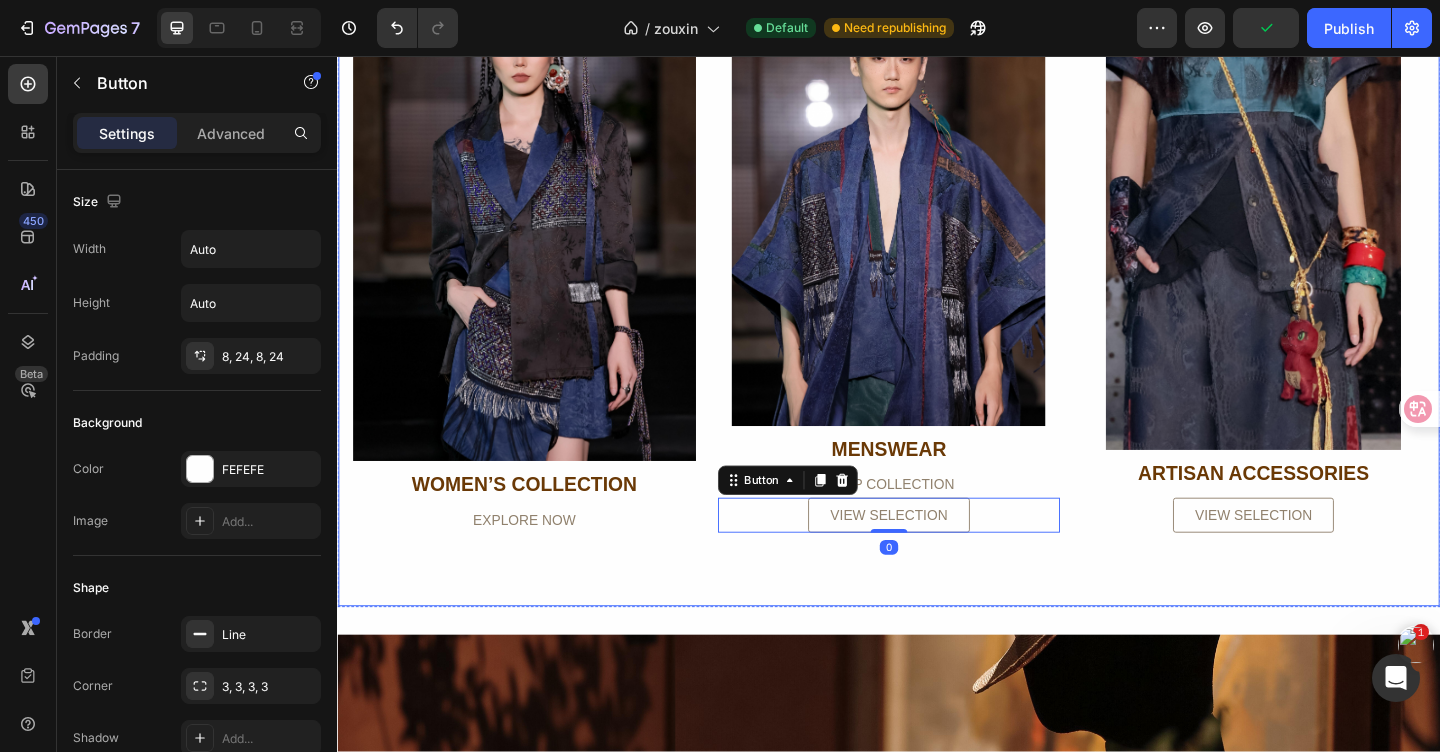 click on "Image WOMEN’S COLLECTION Text Block EXPLORE NOW Text Block Image MENSWEAR Text Block SHOP COLLECTION Text Block VIEW SELECTION Button 0 Image ARTISAN ACCESSORIES Text Block VIEW SELECTION Button Row Row Section 4/25" at bounding box center (937, 285) 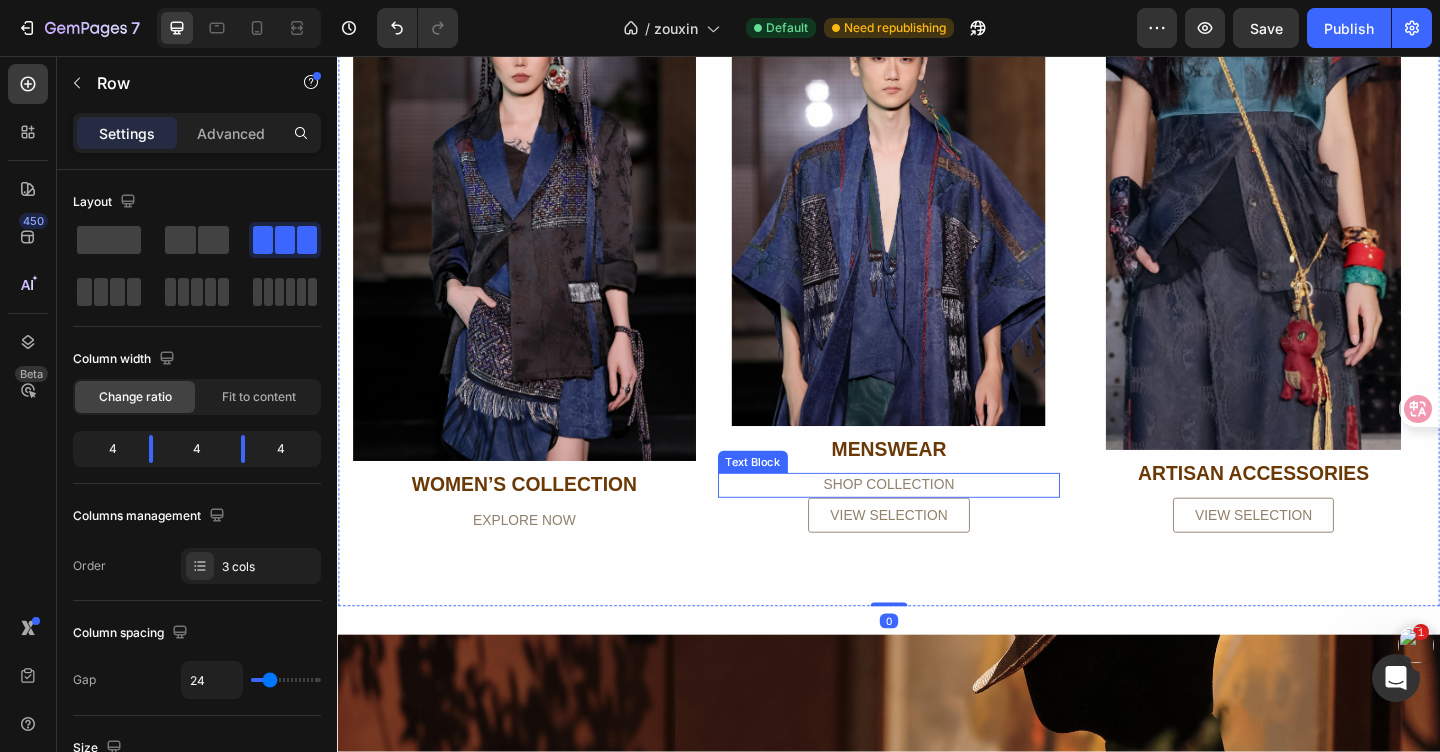 click on "SHOP COLLECTION" at bounding box center (937, 523) 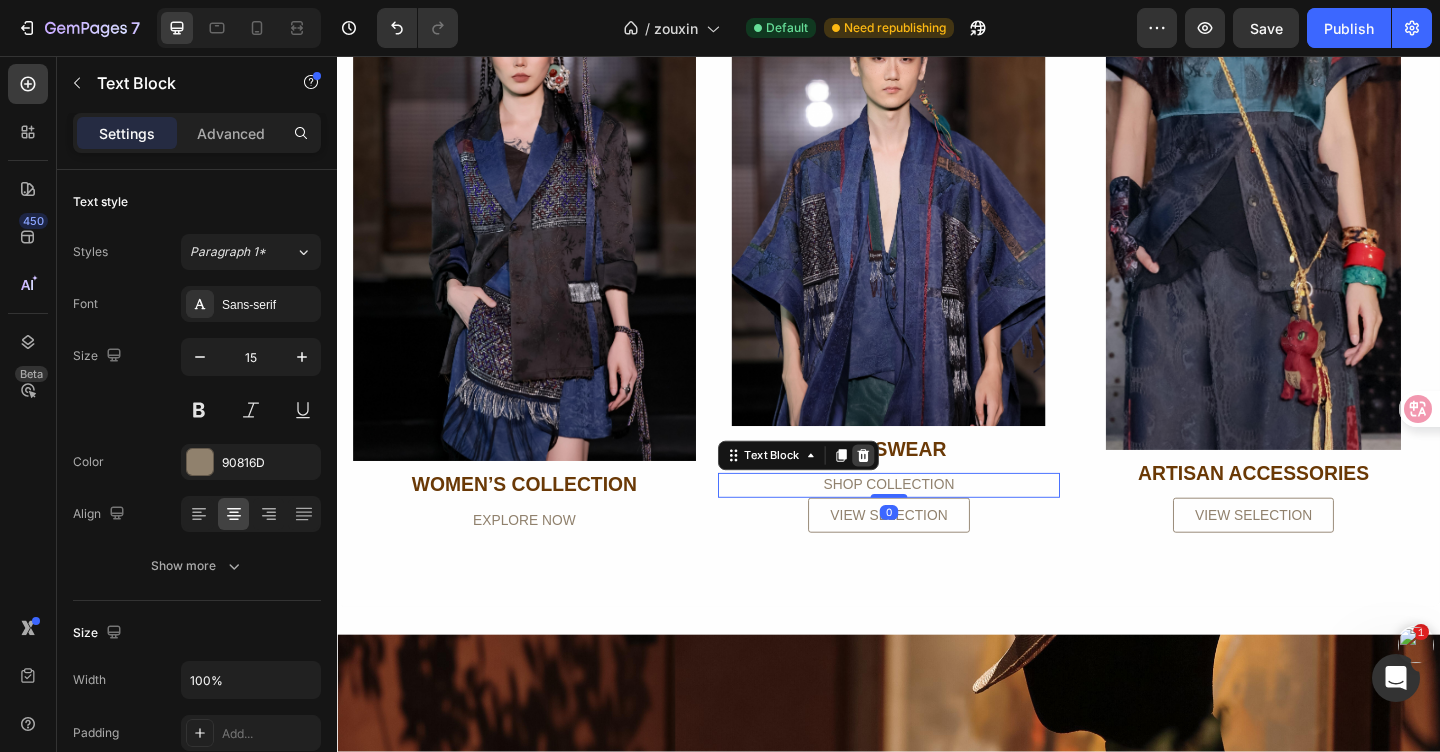 click 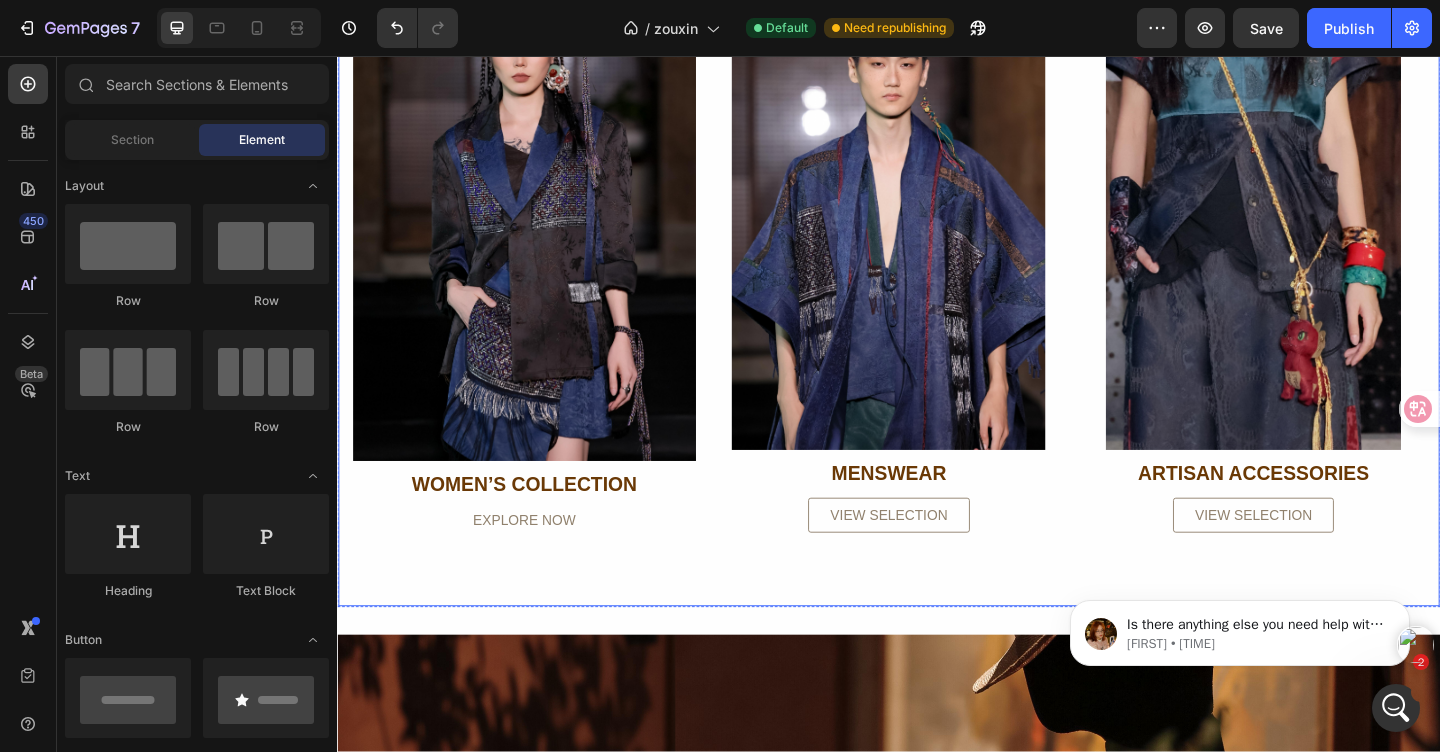 scroll, scrollTop: 0, scrollLeft: 0, axis: both 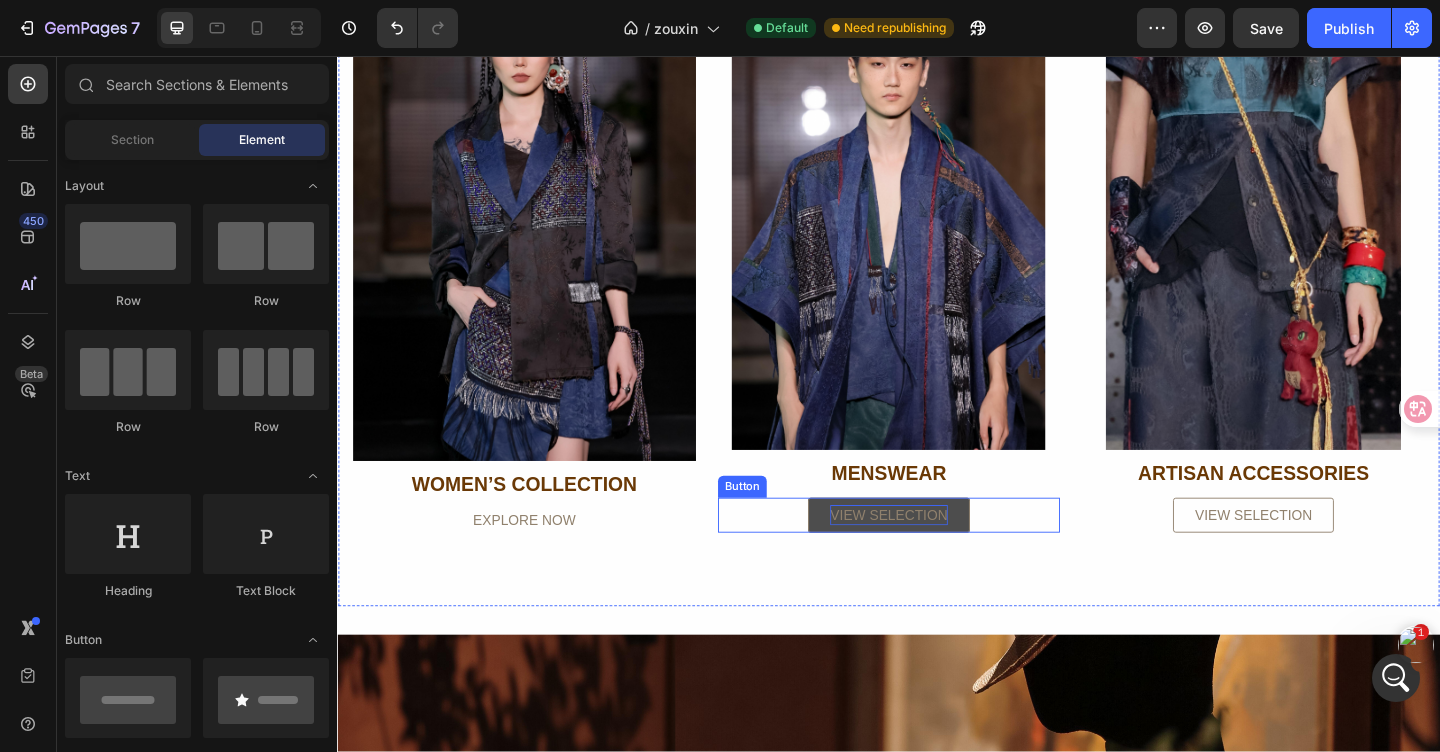 click on "VIEW SELECTION" at bounding box center [937, 556] 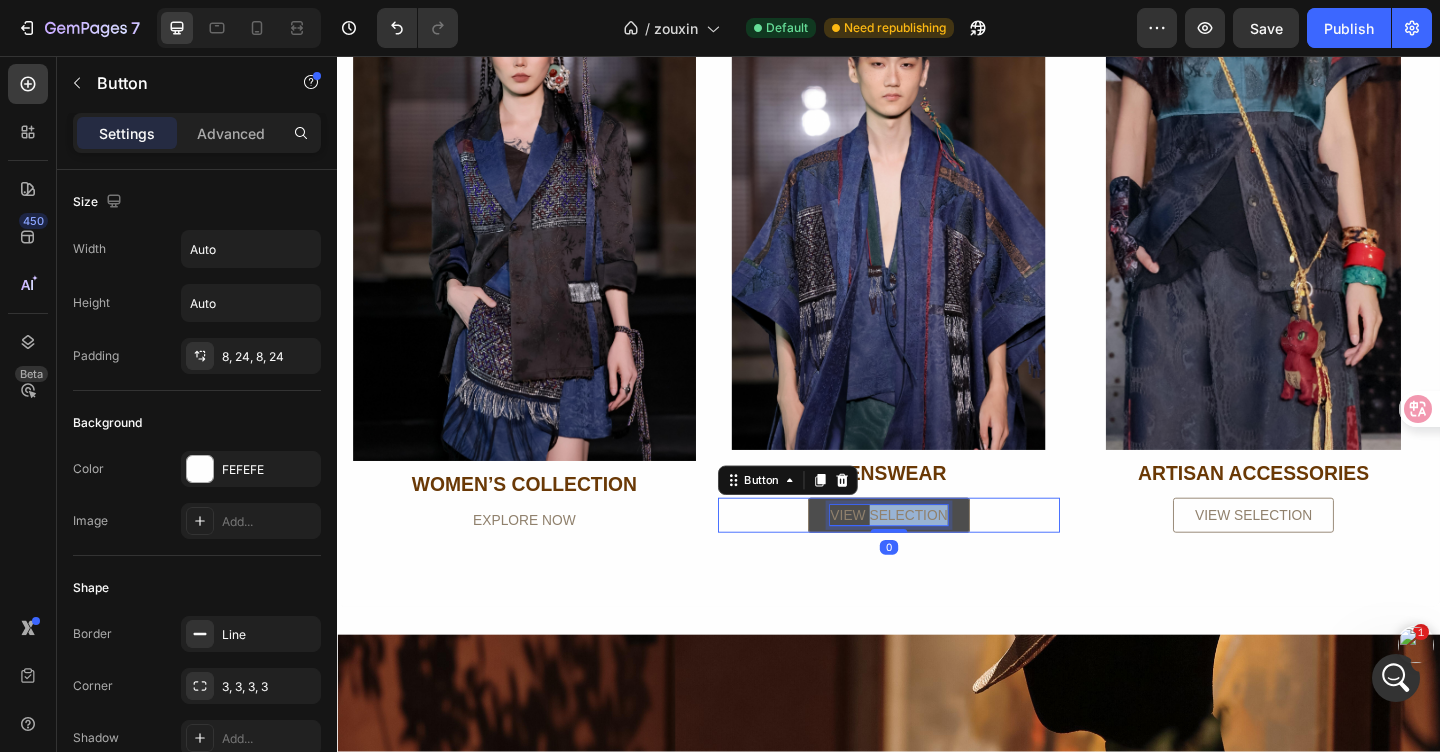 click on "VIEW SELECTION" at bounding box center [937, 556] 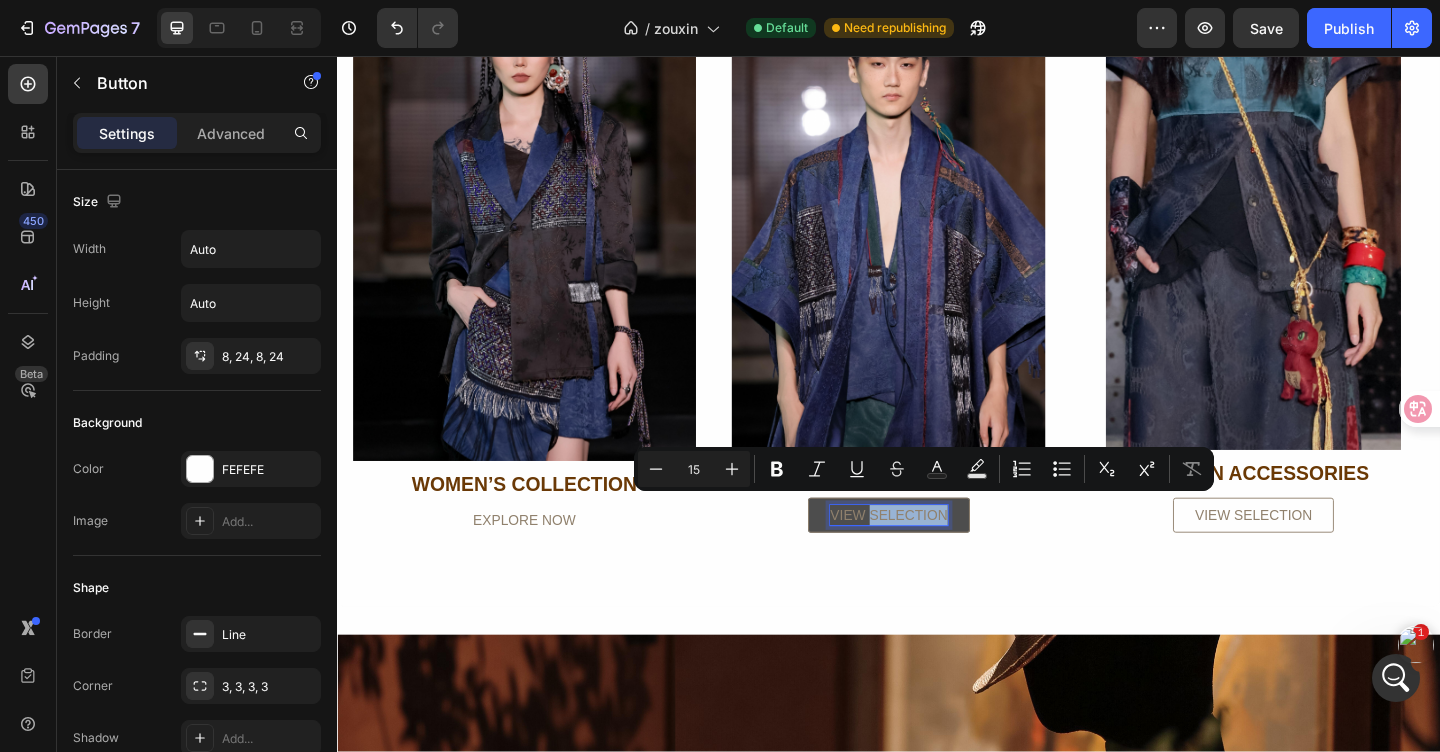 click on "VIEW SELECTION" at bounding box center [937, 556] 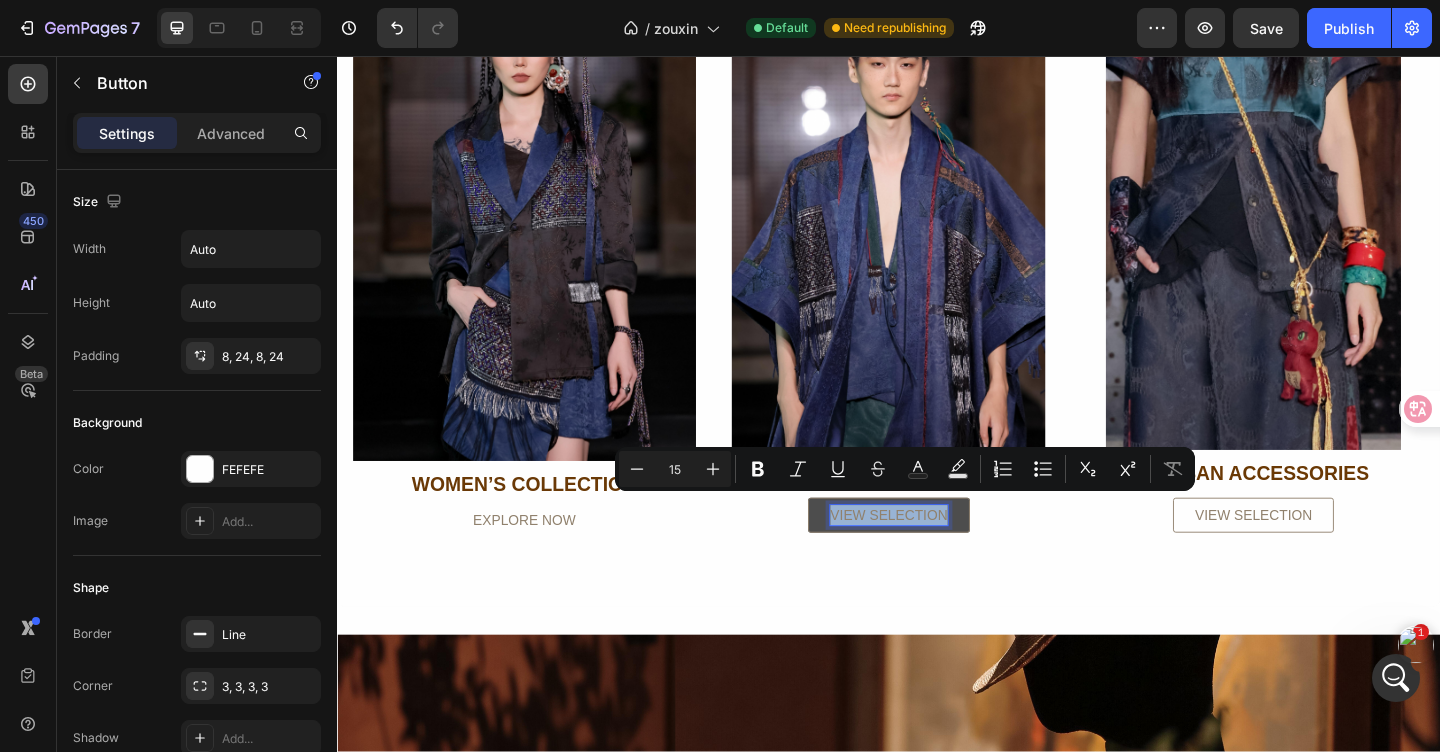 drag, startPoint x: 871, startPoint y: 548, endPoint x: 997, endPoint y: 547, distance: 126.00397 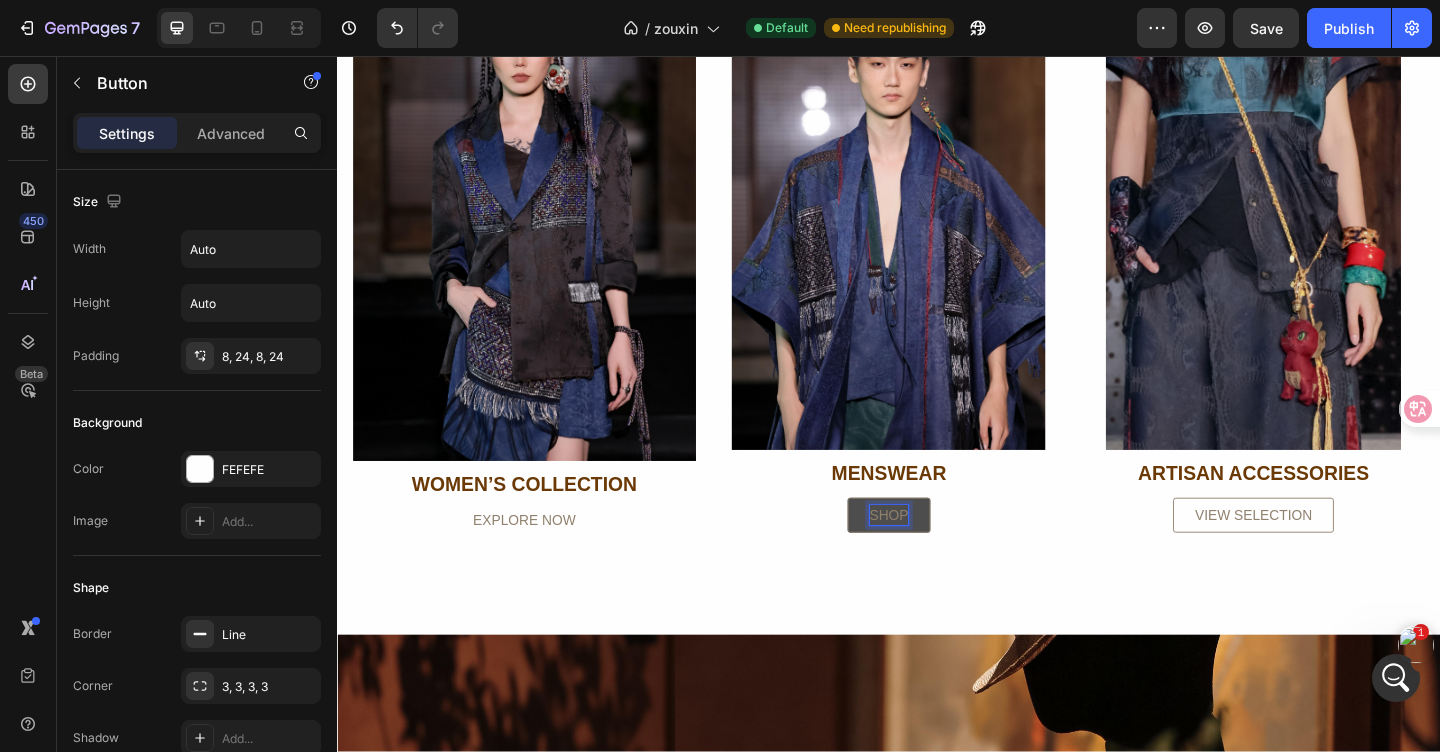 click on "SHOP" at bounding box center [937, 556] 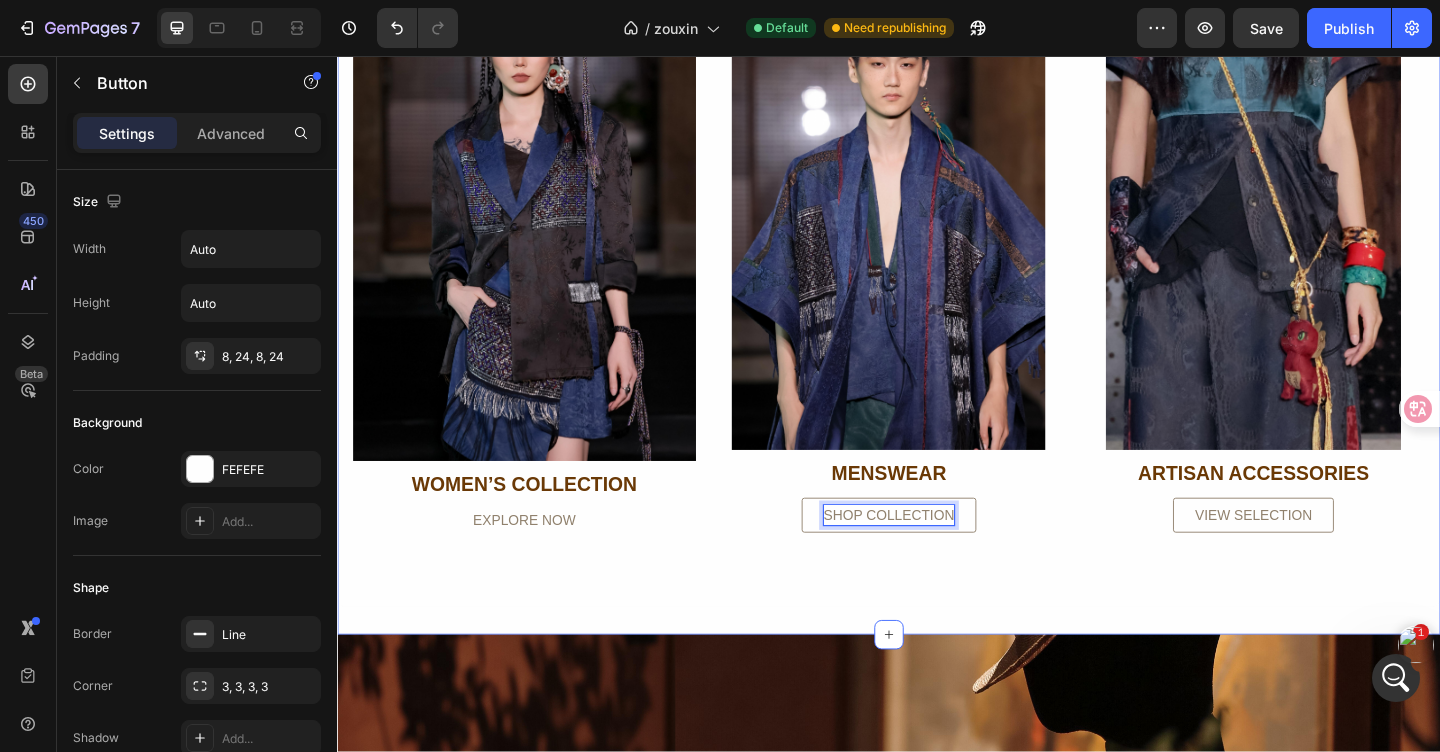 click on "NEW ARRIVAL Heading Image WOMEN’S COLLECTION Text Block EXPLORE NOW Text Block Image MENSWEAR Text Block SHOP COLLECTION Button   0 Image ARTISAN ACCESSORIES Text Block       VIEW SELECTION    Button Row Row Section 4/25" at bounding box center [937, 255] 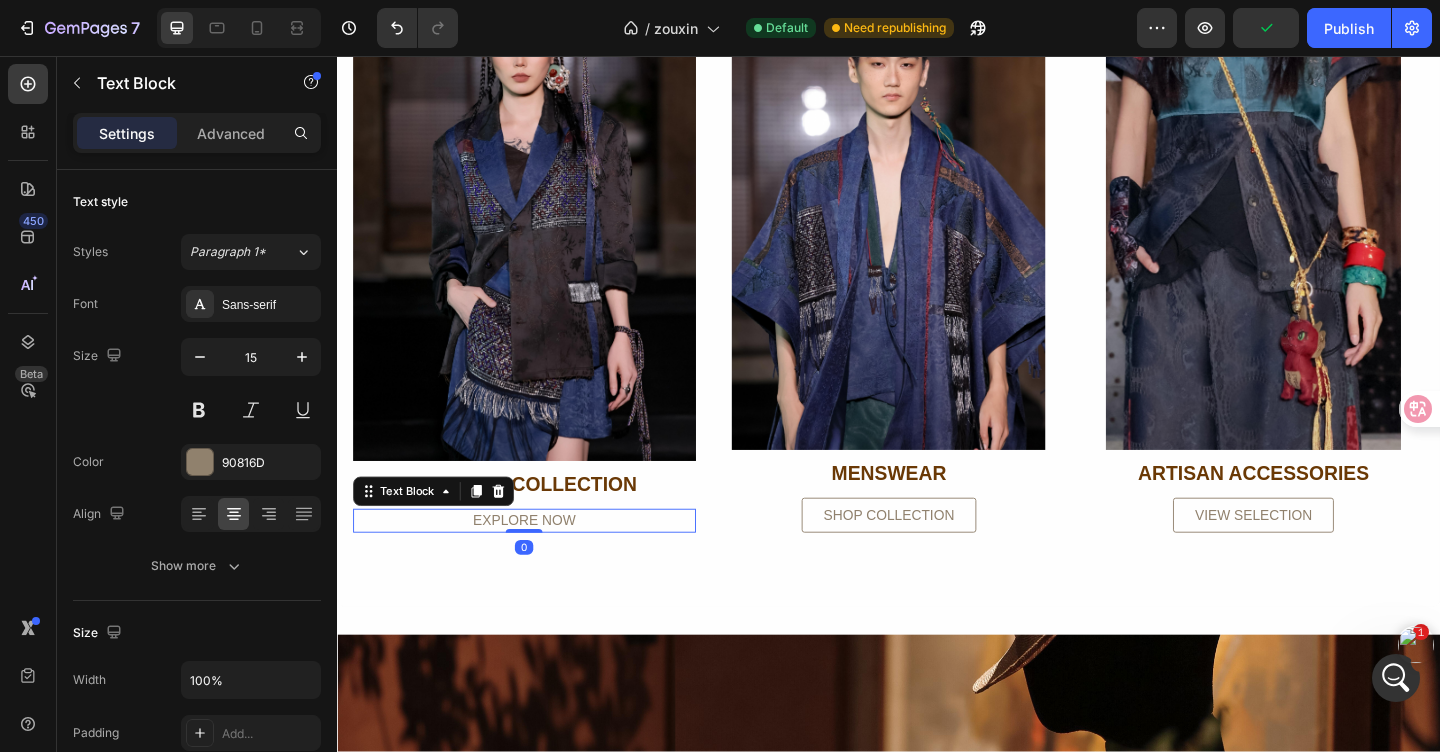 click on "EXPLORE NOW" at bounding box center [540, 562] 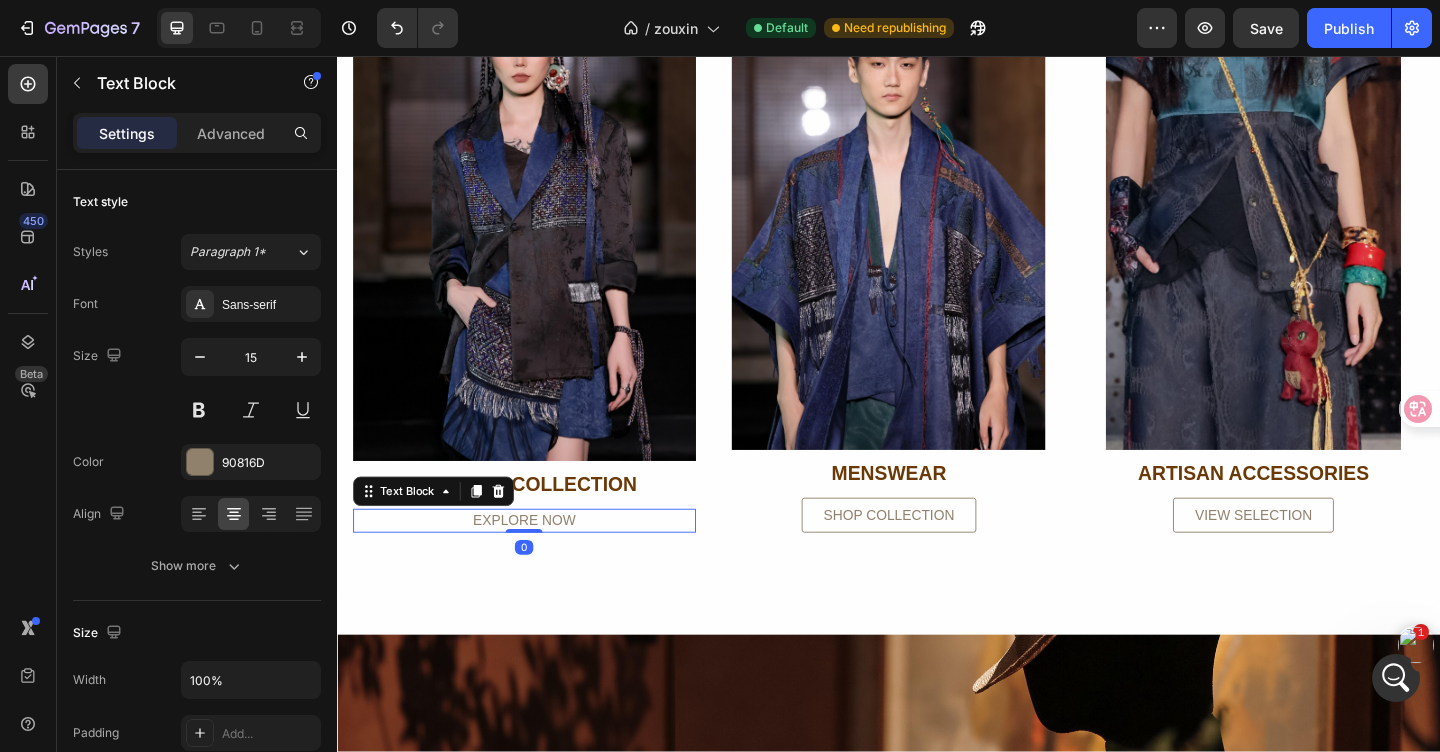 click on "EXPLORE NOW" at bounding box center (540, 562) 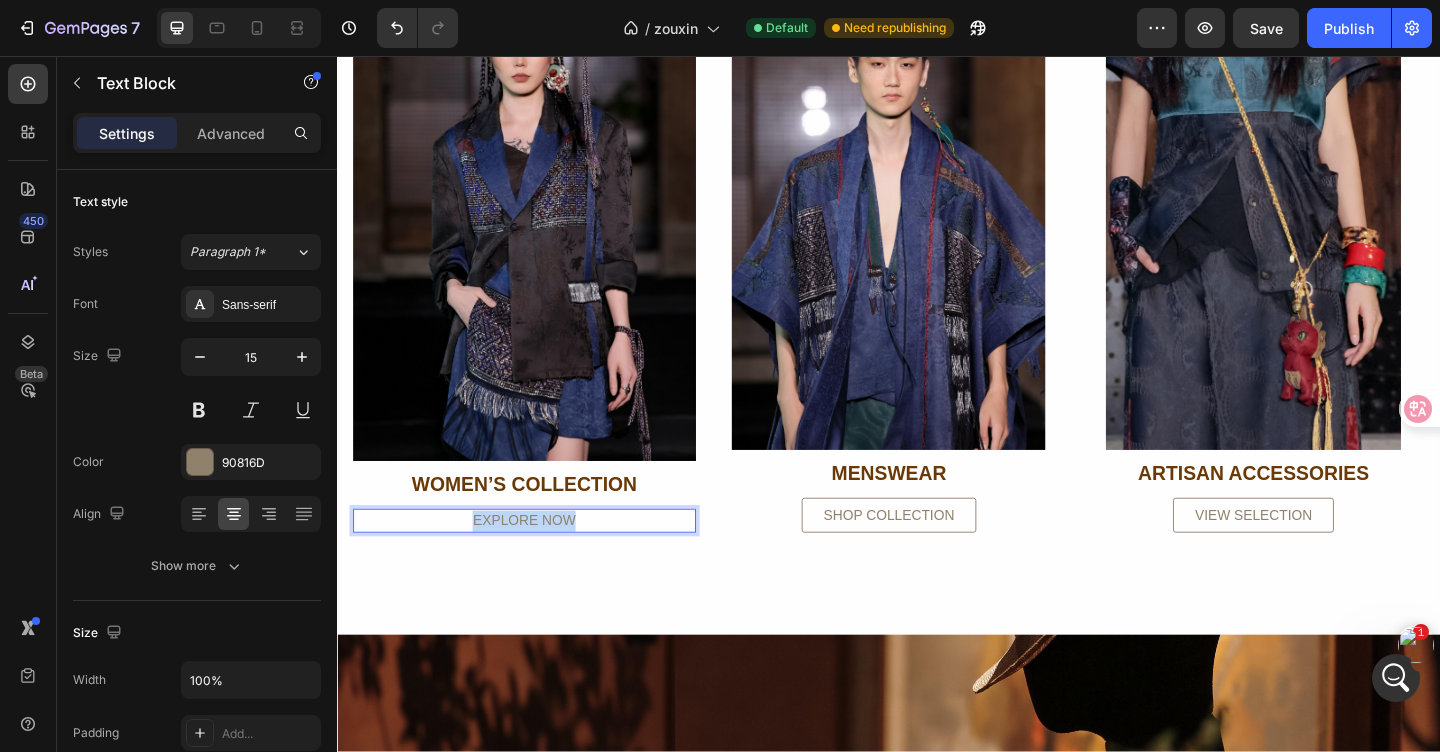 drag, startPoint x: 596, startPoint y: 553, endPoint x: 483, endPoint y: 554, distance: 113.004425 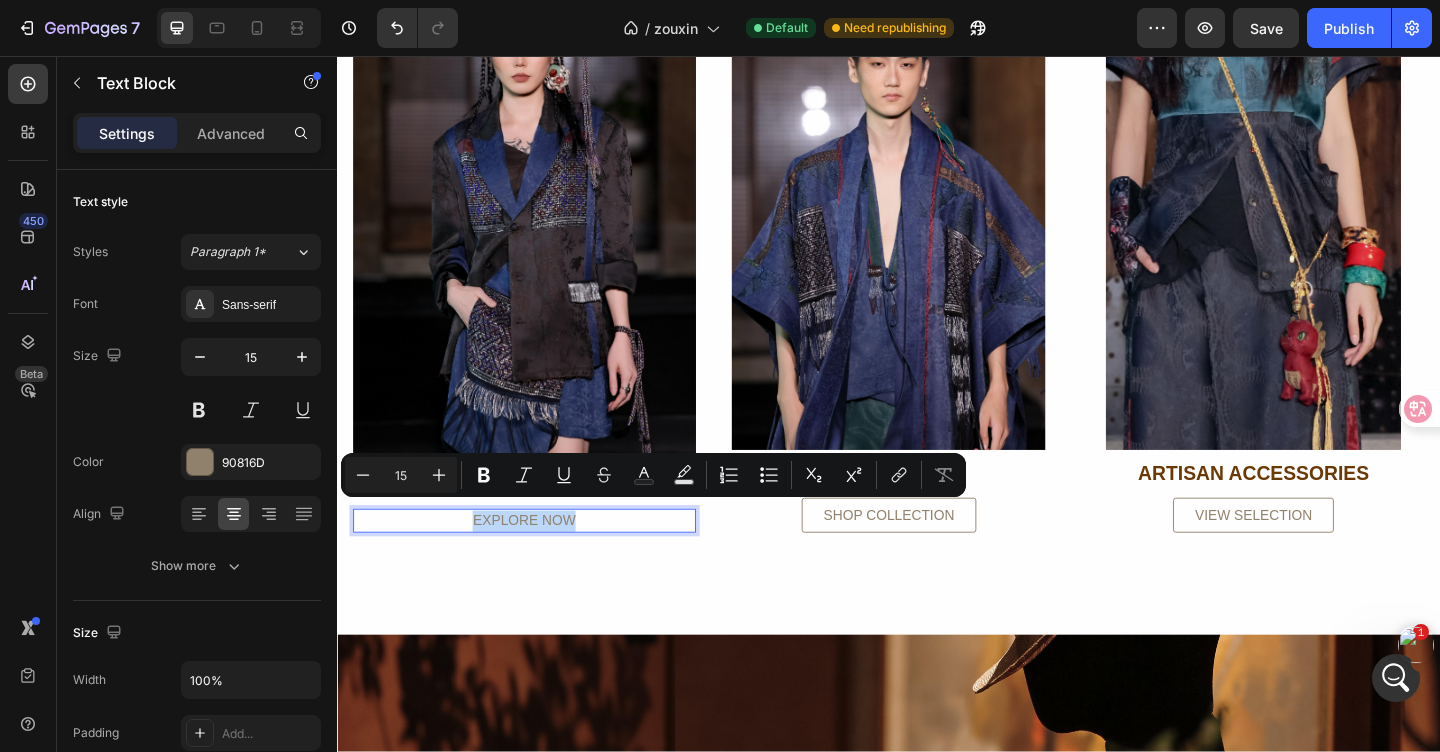 copy on "EXPLORE NOW" 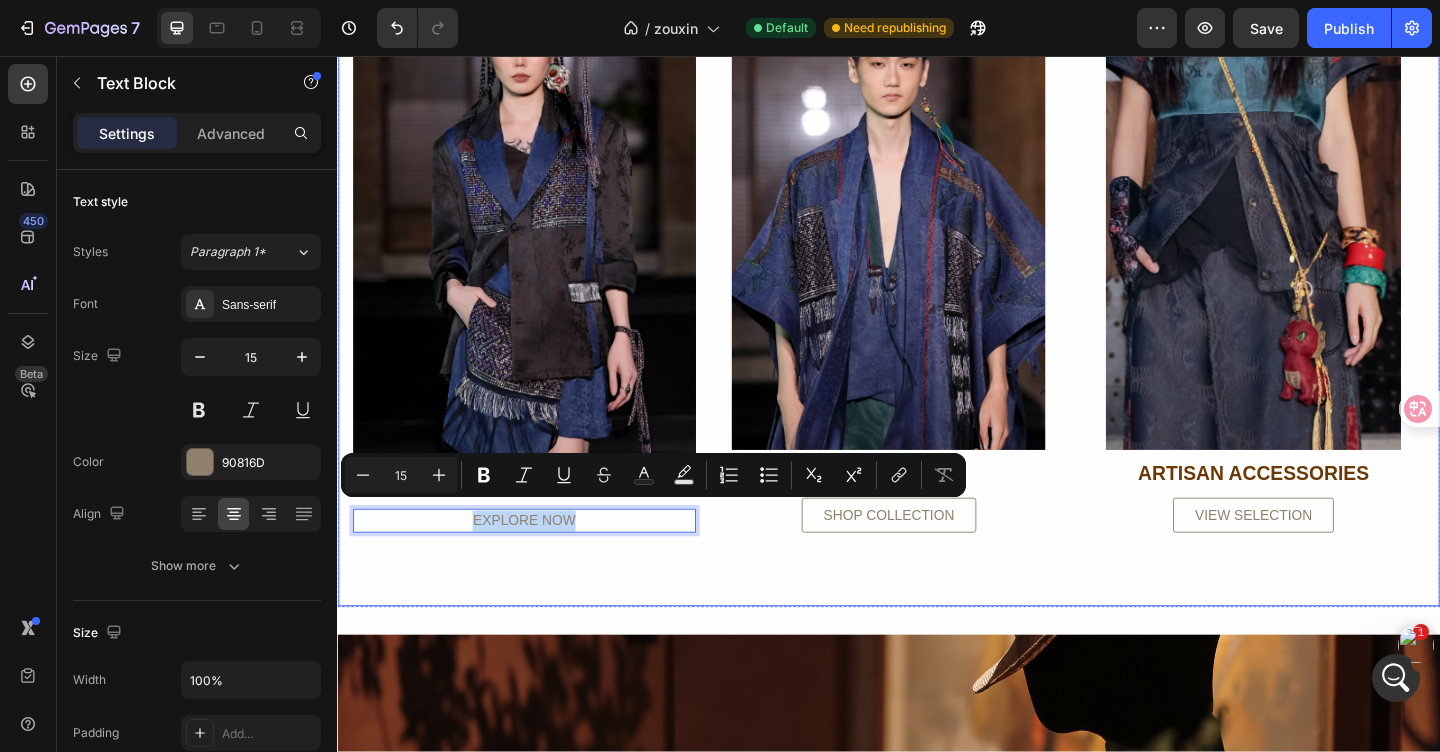 click on "Image WOMEN’S COLLECTION Text Block EXPLORE NOW Text Block   0 Image MENSWEAR Text Block SHOP COLLECTION Button Image ARTISAN ACCESSORIES Text Block       VIEW SELECTION    Button Row" at bounding box center [937, 285] 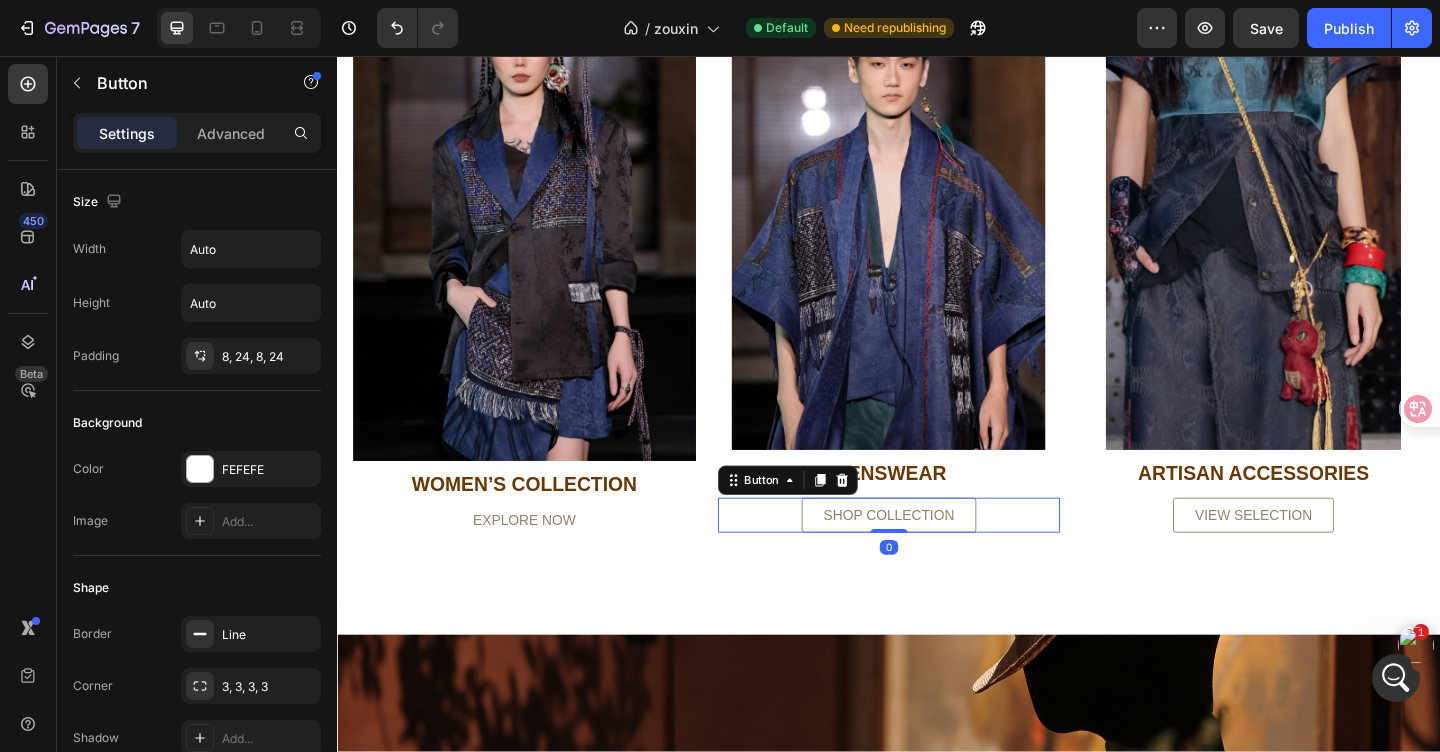 click on "SHOP COLLECTION Button   0" at bounding box center (937, 556) 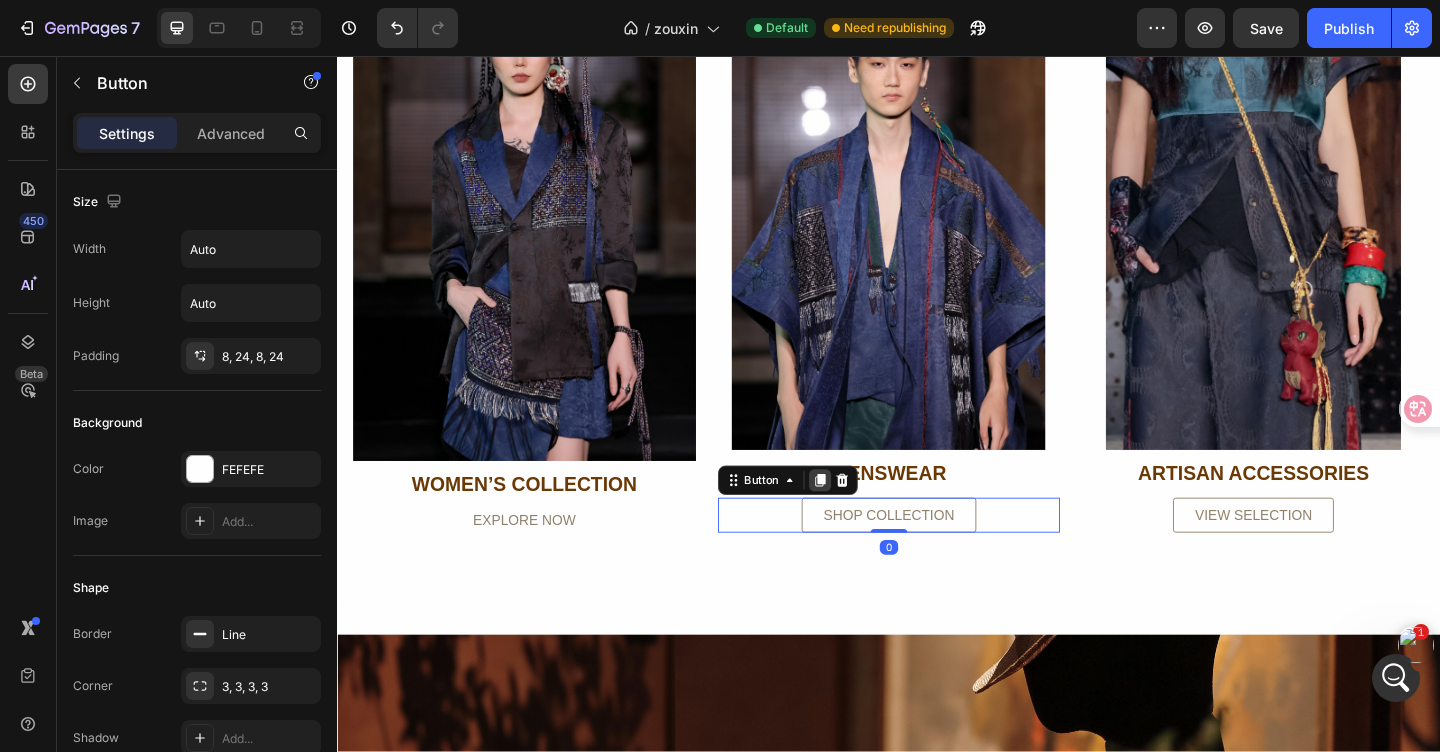 click 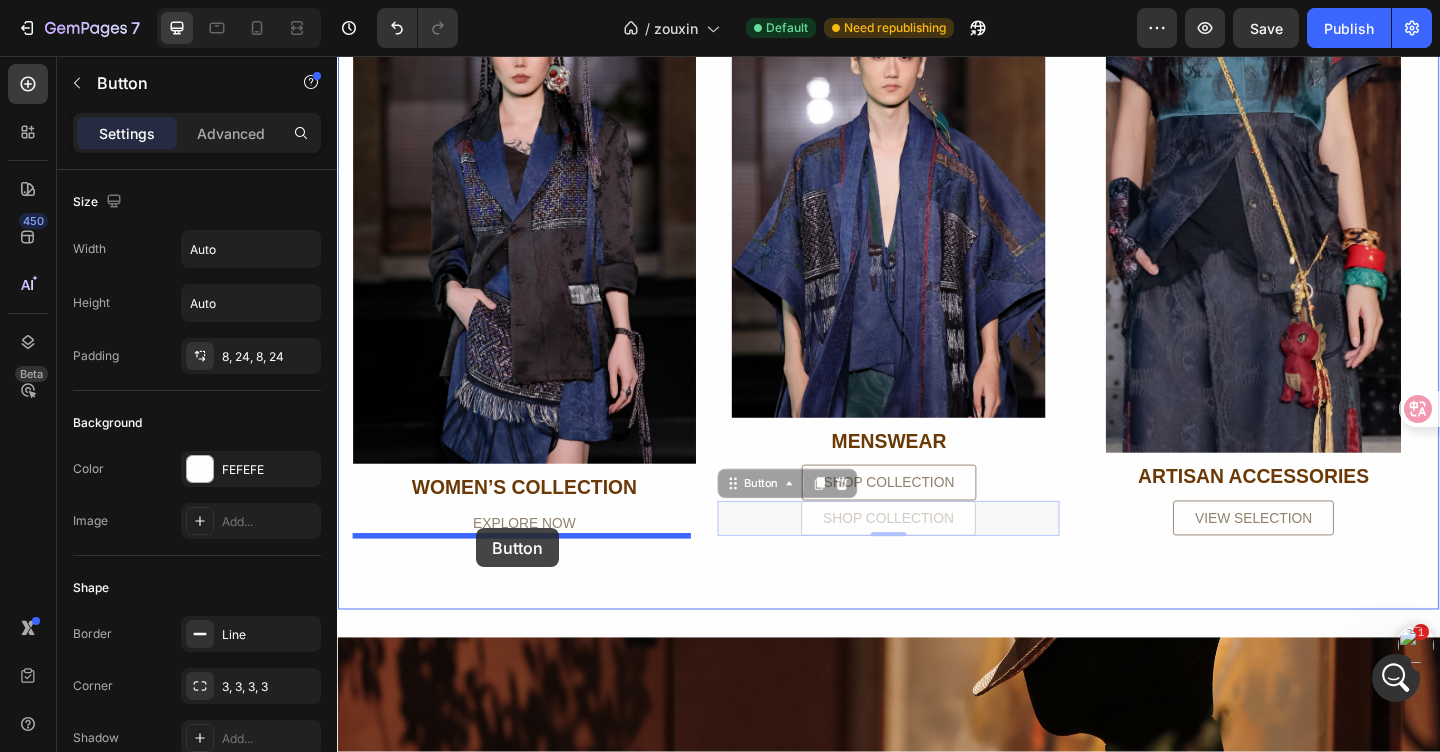 drag, startPoint x: 794, startPoint y: 562, endPoint x: 488, endPoint y: 570, distance: 306.10455 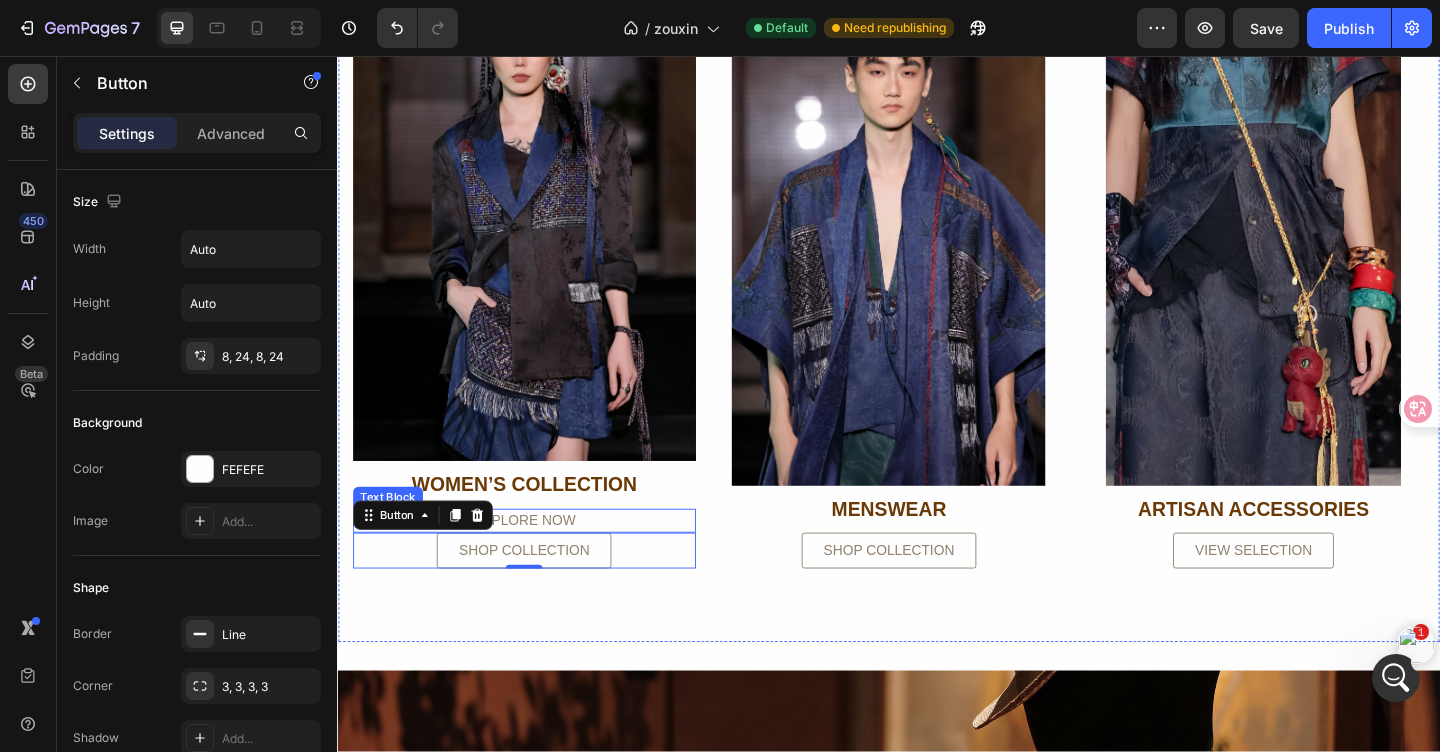 click on "EXPLORE NOW" at bounding box center (540, 562) 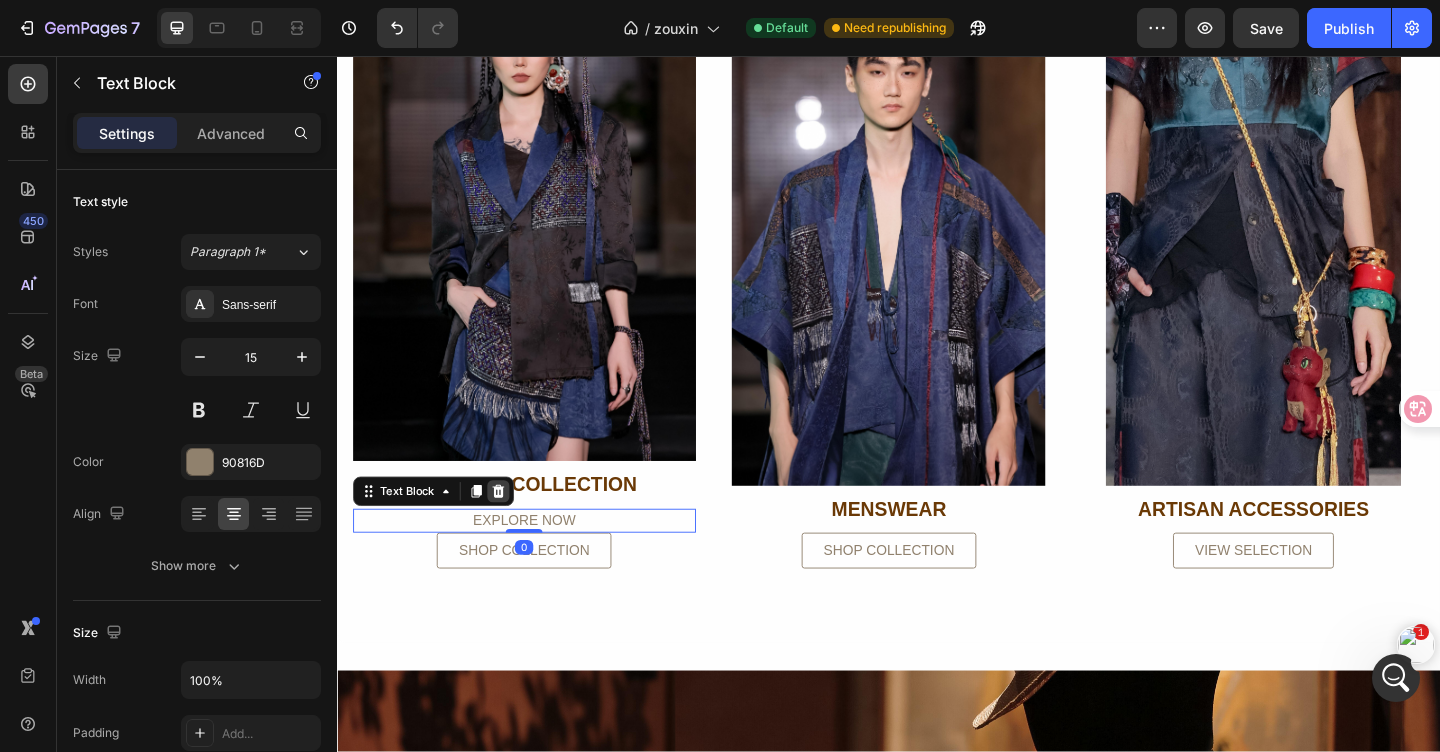 click 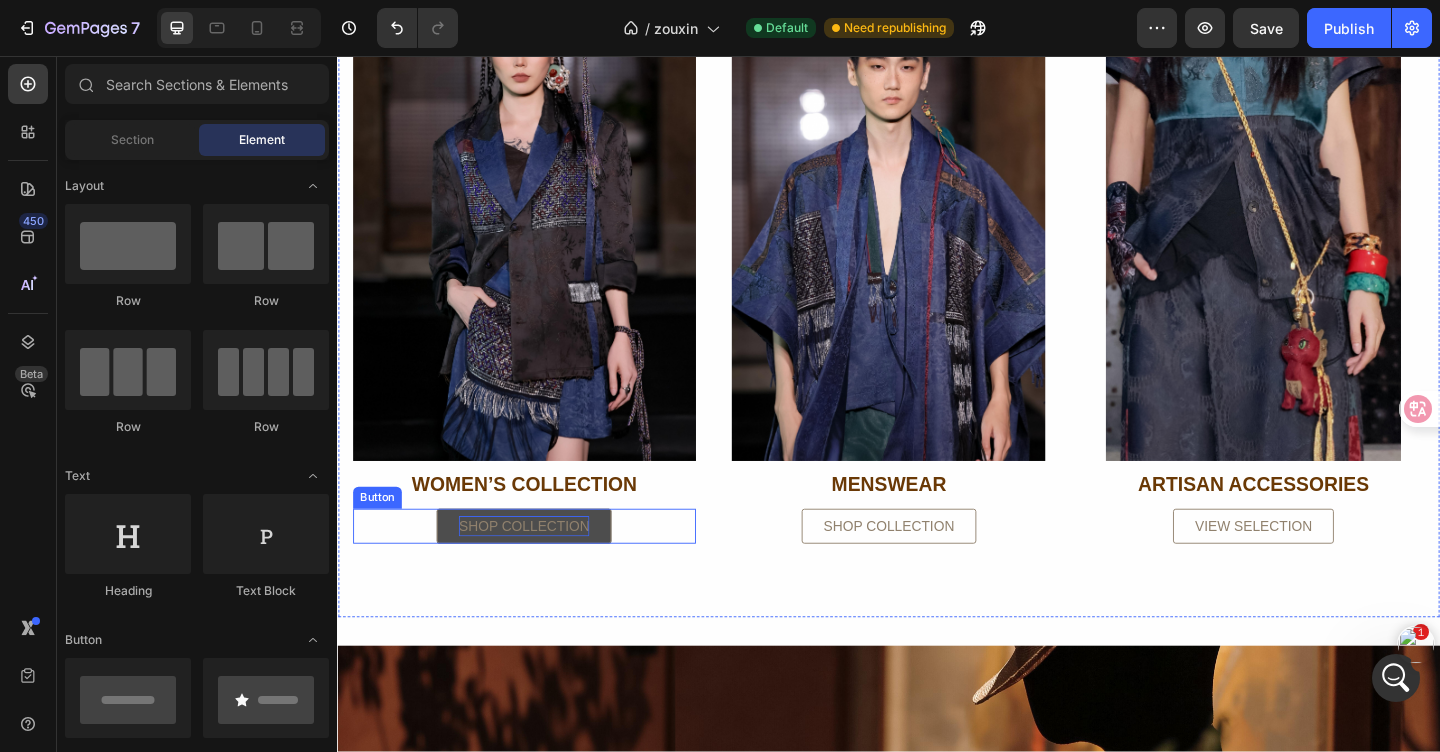 click on "SHOP COLLECTION" at bounding box center [540, 568] 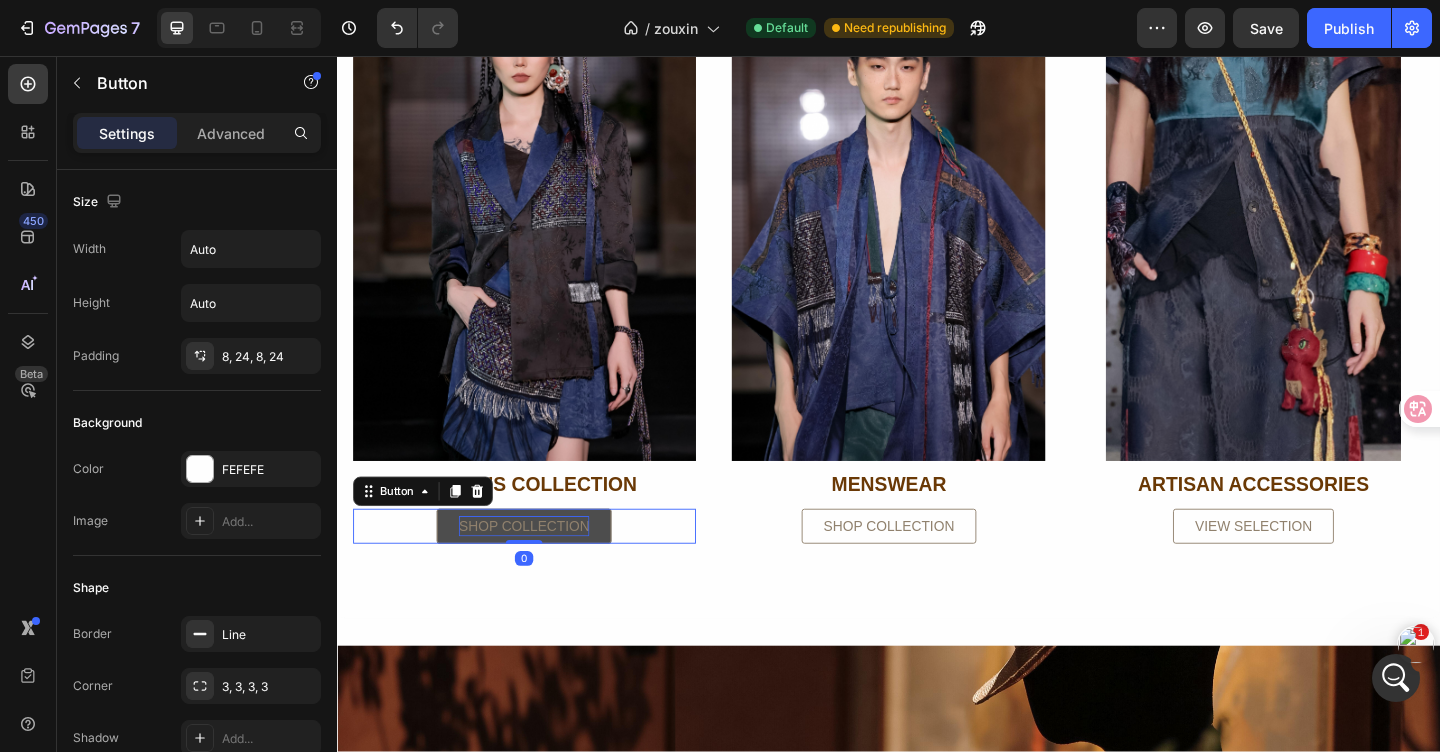 click on "SHOP COLLECTION" at bounding box center (540, 568) 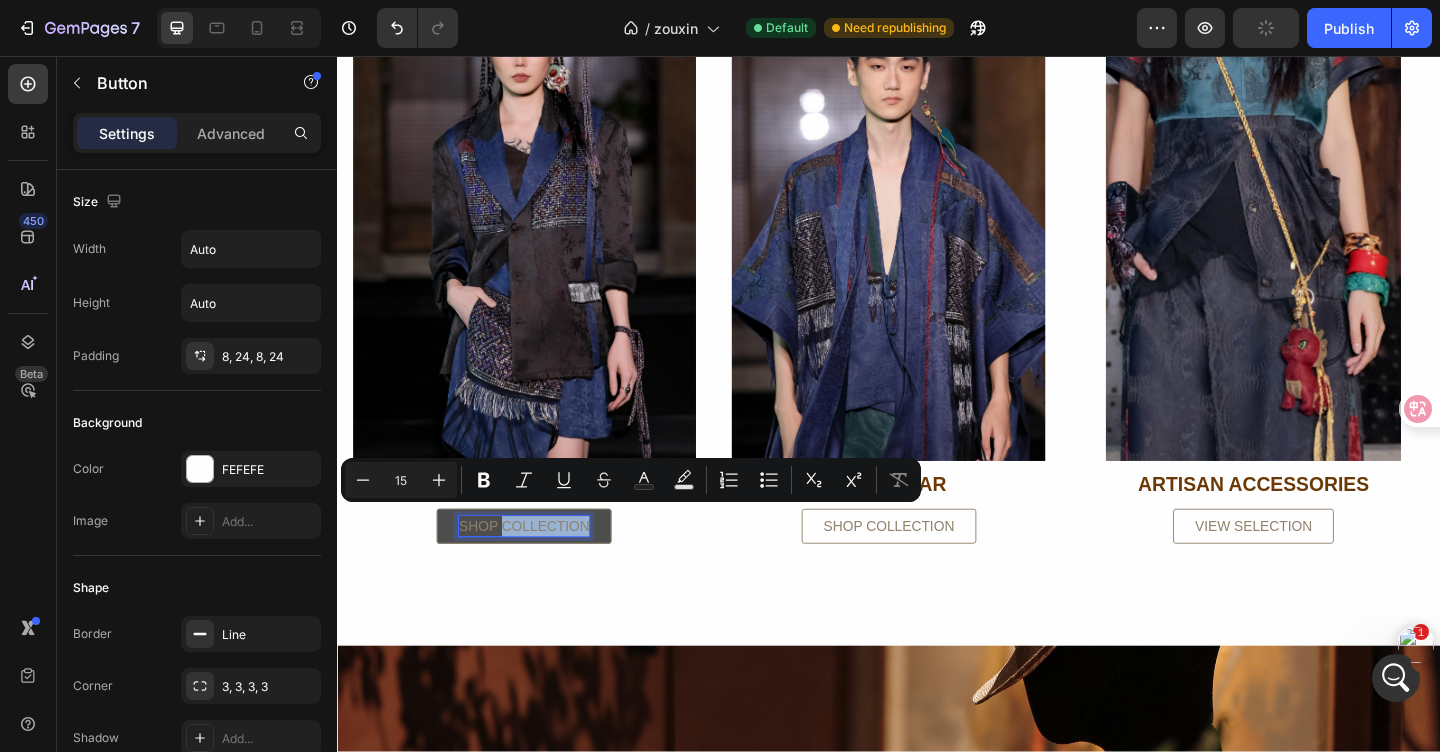 click on "SHOP COLLECTION" at bounding box center (540, 568) 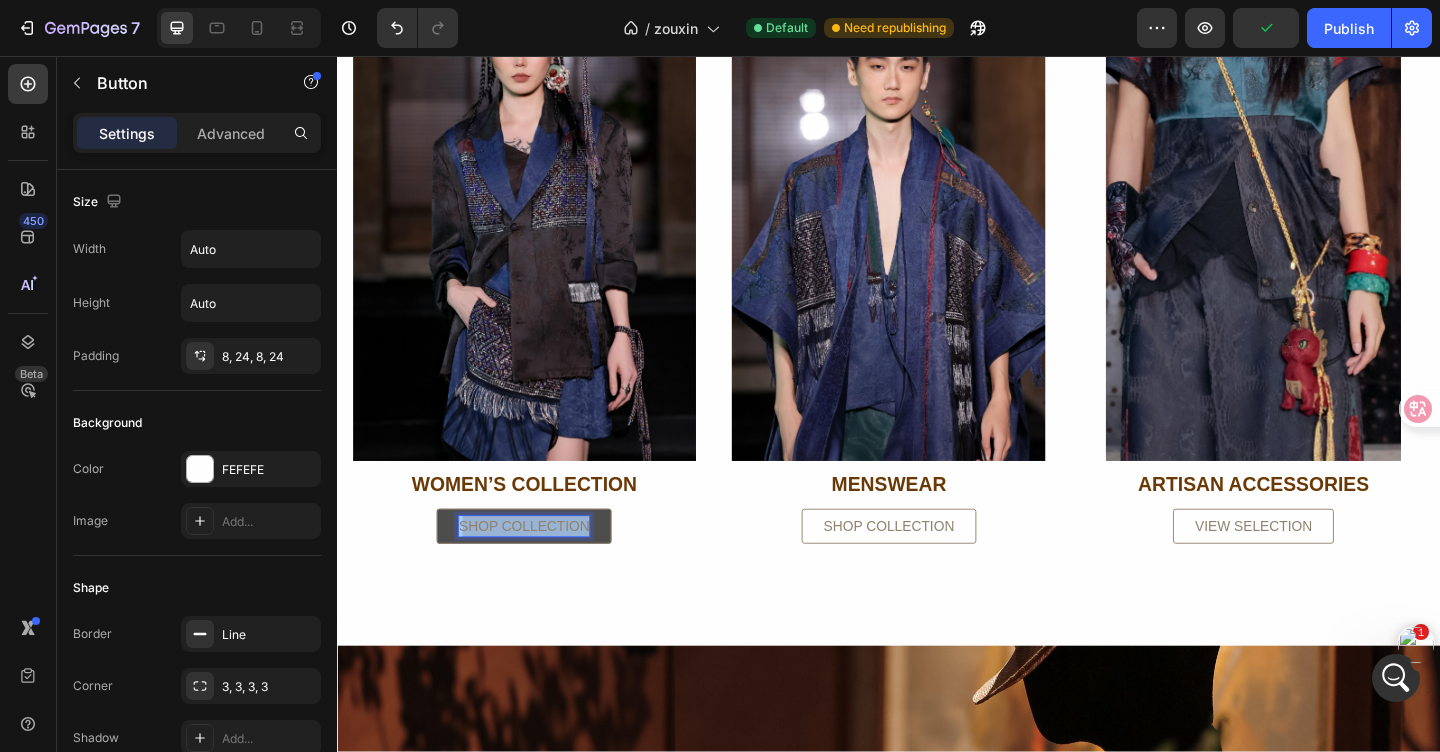 drag, startPoint x: 604, startPoint y: 561, endPoint x: 463, endPoint y: 559, distance: 141.01419 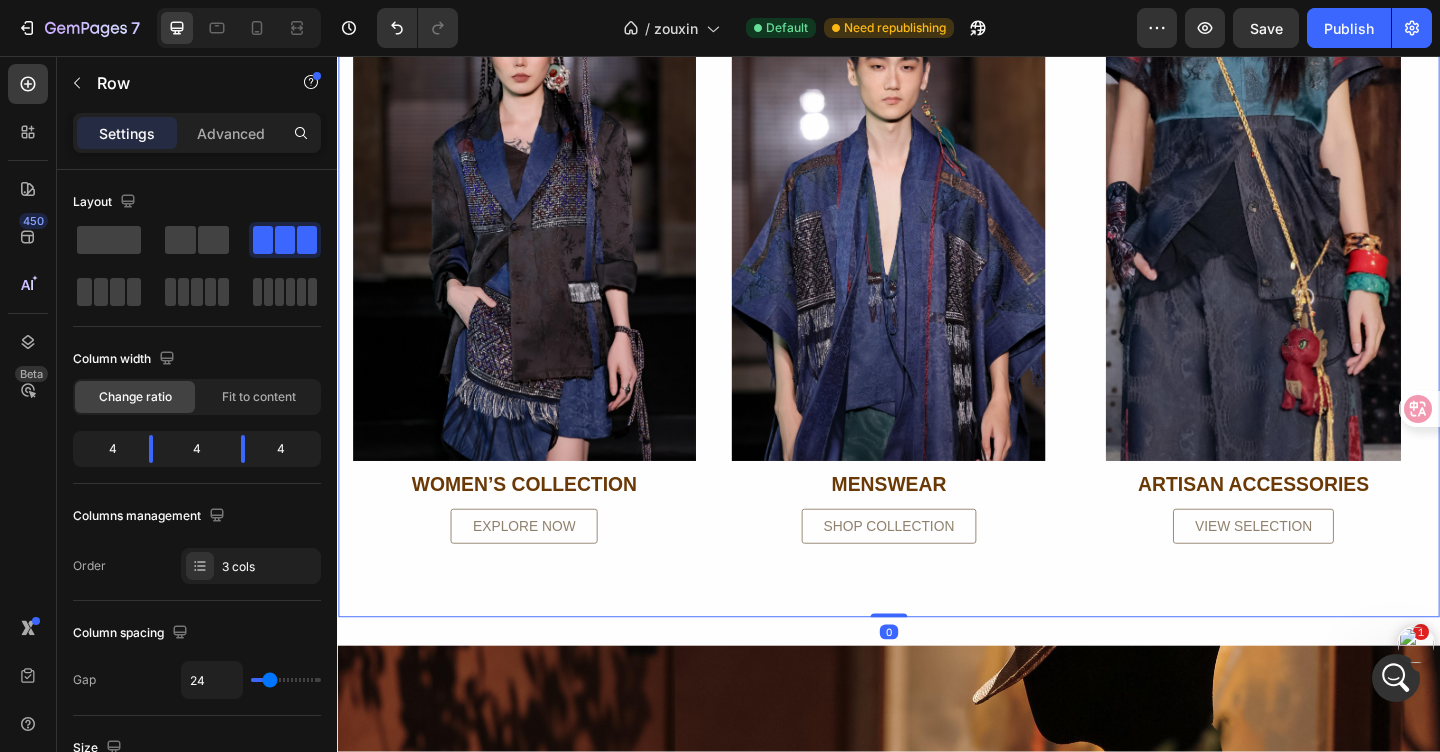 click on "Image WOMEN’S COLLECTION Text Block EXPLORE NOW Button Image MENSWEAR Text Block SHOP COLLECTION Button Image ARTISAN ACCESSORIES Text Block VIEW SELECTION Button Row 0" at bounding box center [937, 291] 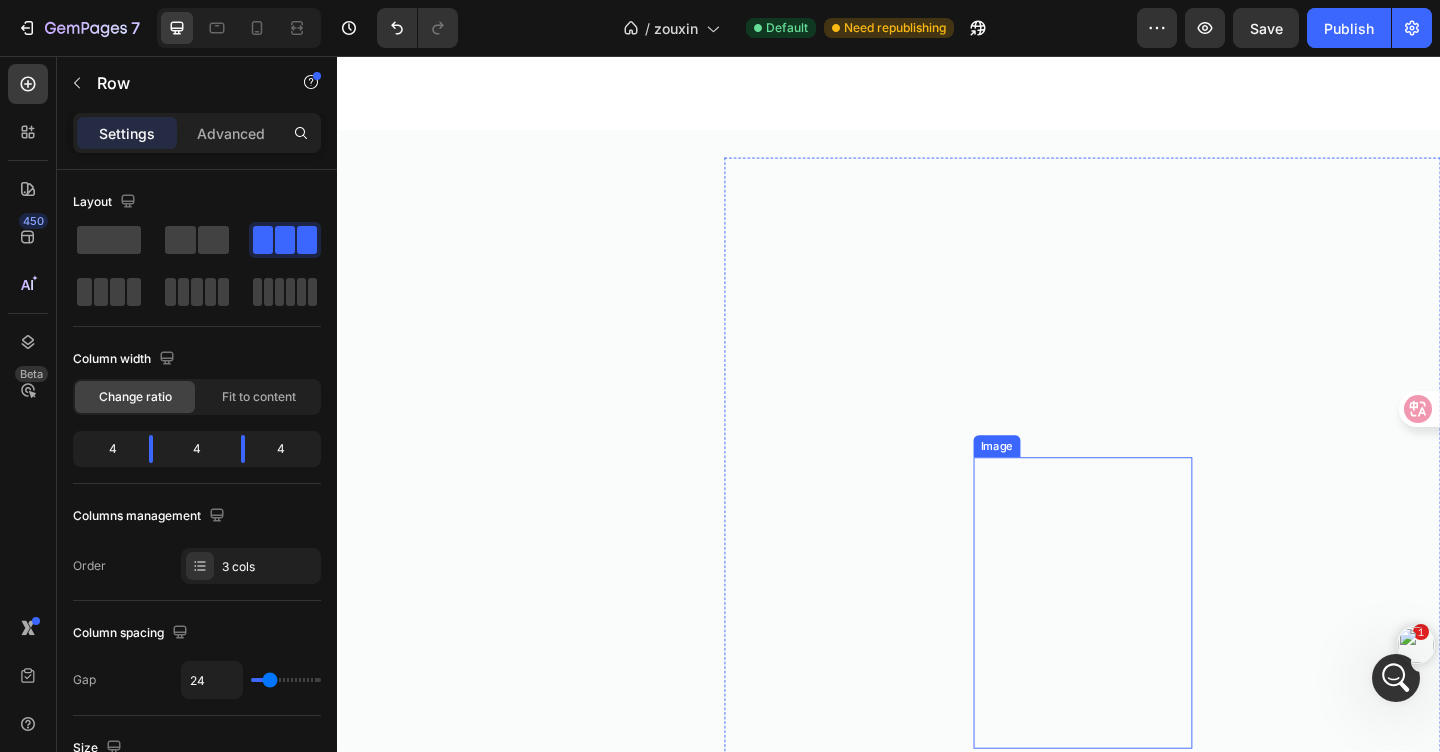 scroll, scrollTop: 12048, scrollLeft: 0, axis: vertical 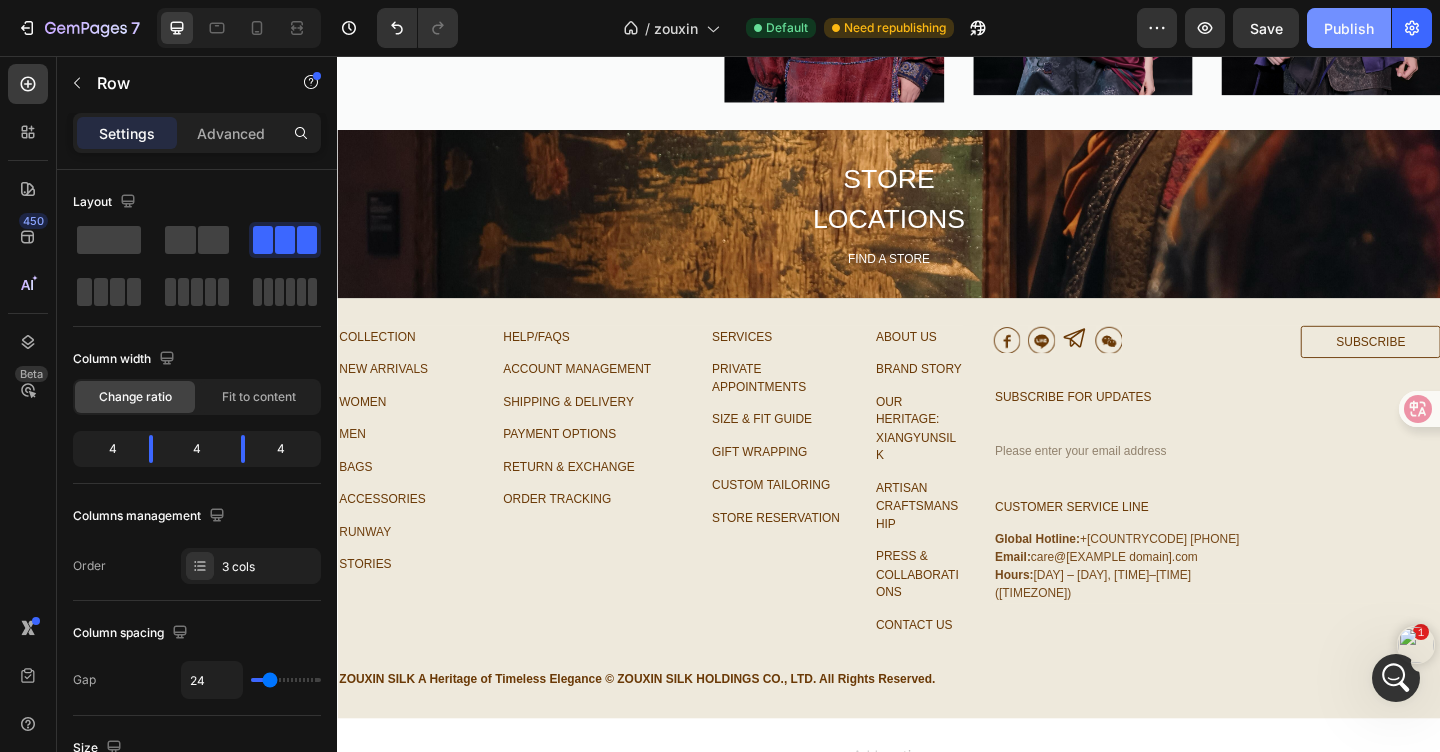click on "Publish" at bounding box center (1349, 28) 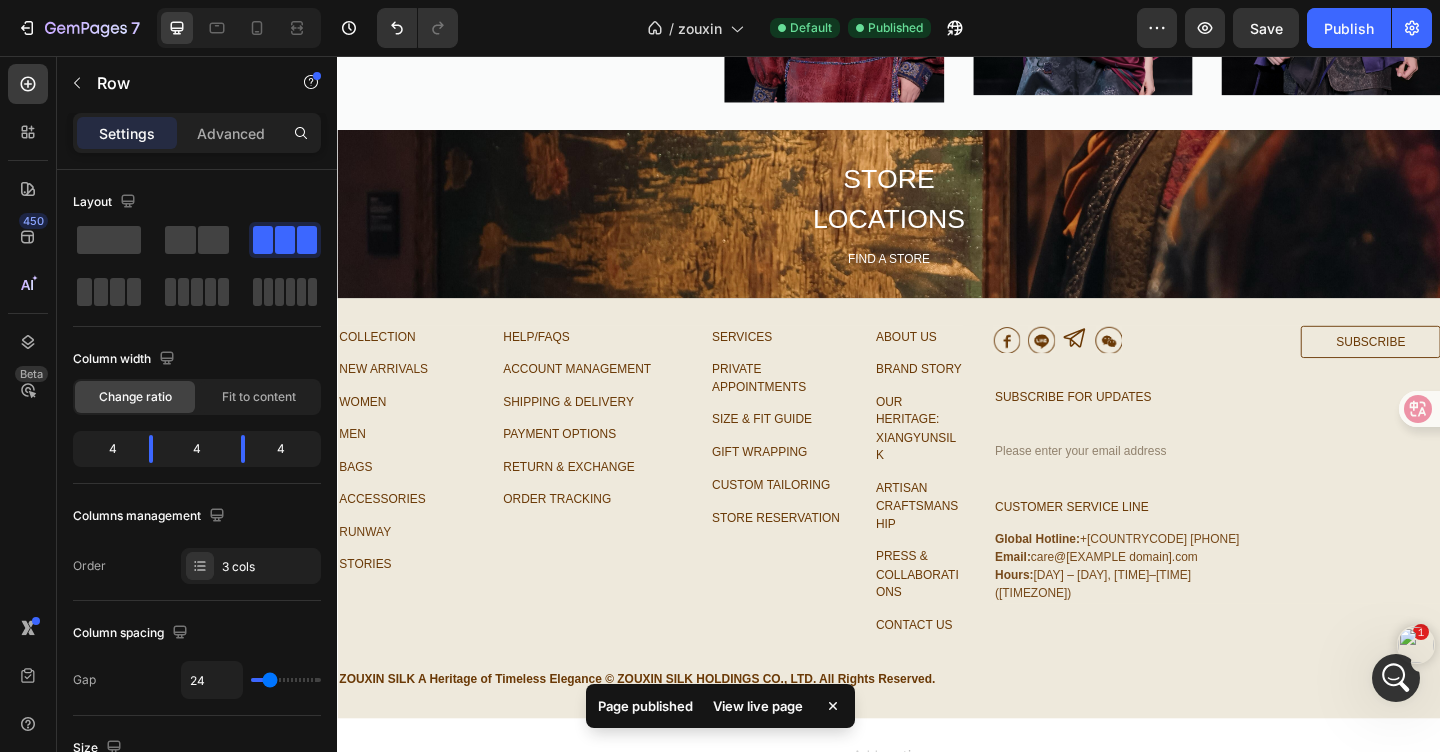 click on "View live page" at bounding box center [758, 706] 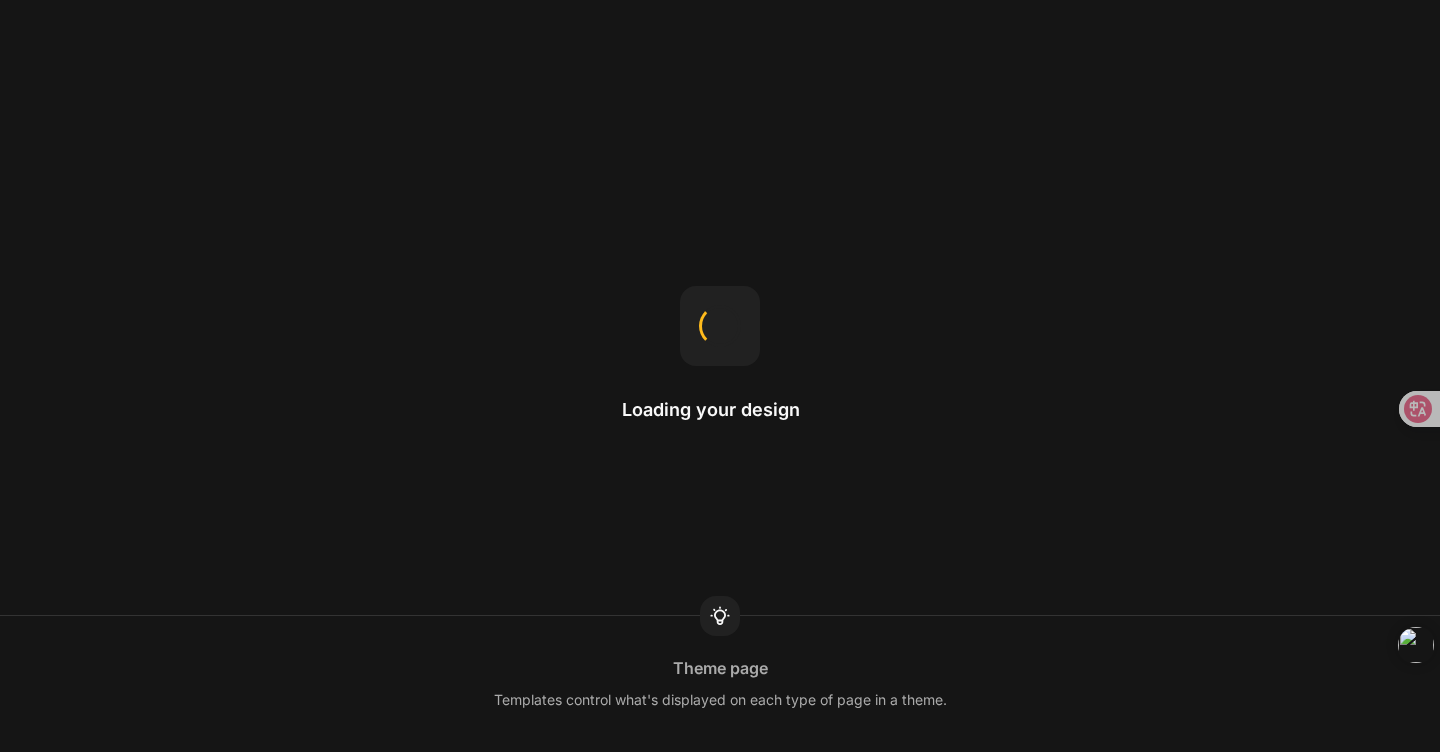 scroll, scrollTop: 0, scrollLeft: 0, axis: both 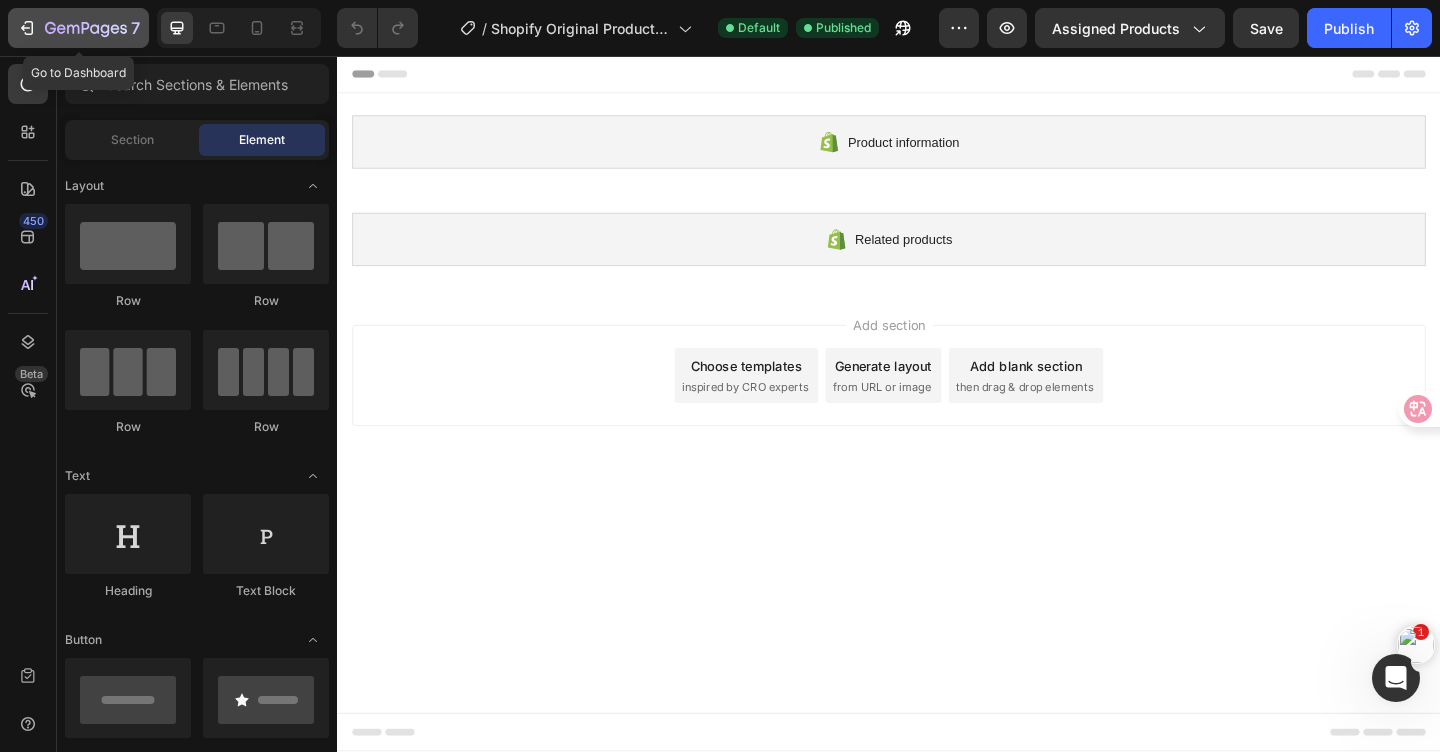 click on "7" at bounding box center [78, 28] 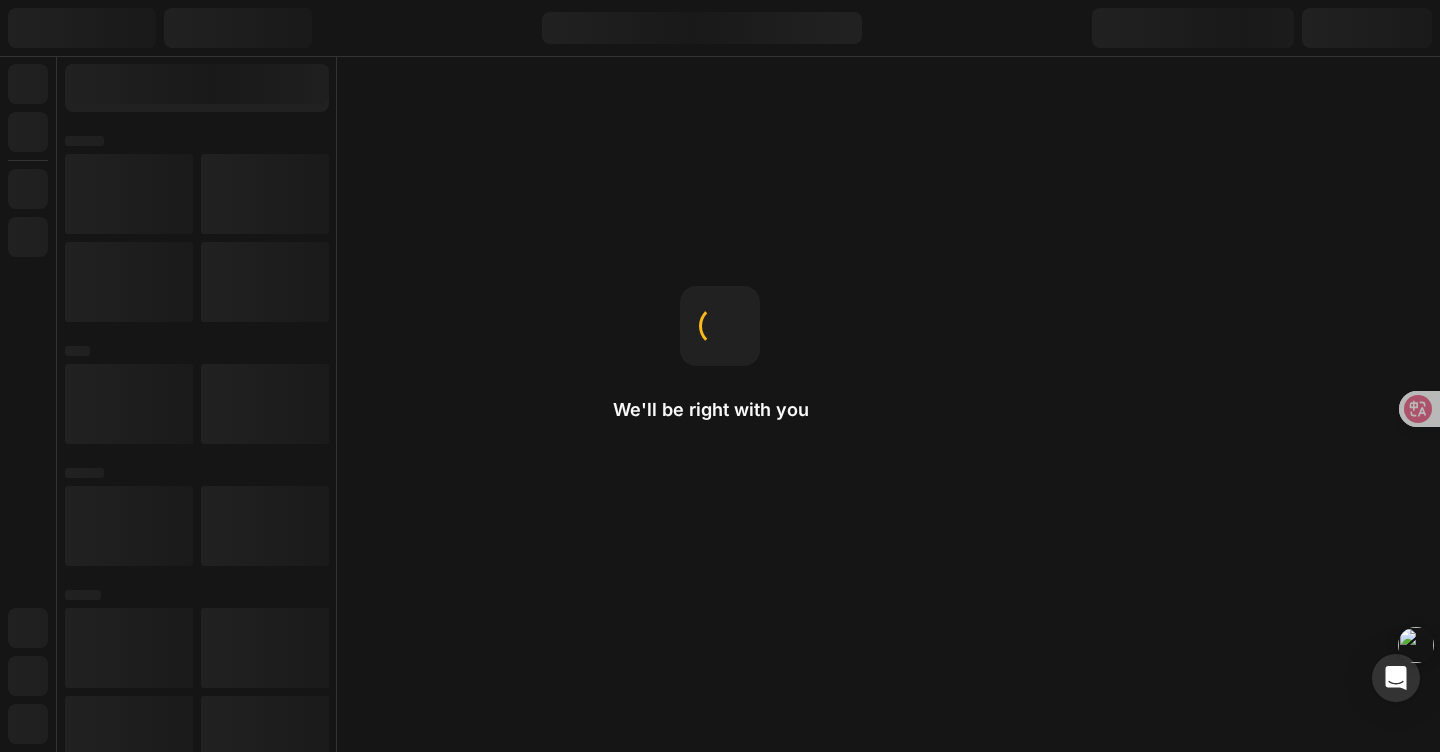 scroll, scrollTop: 0, scrollLeft: 0, axis: both 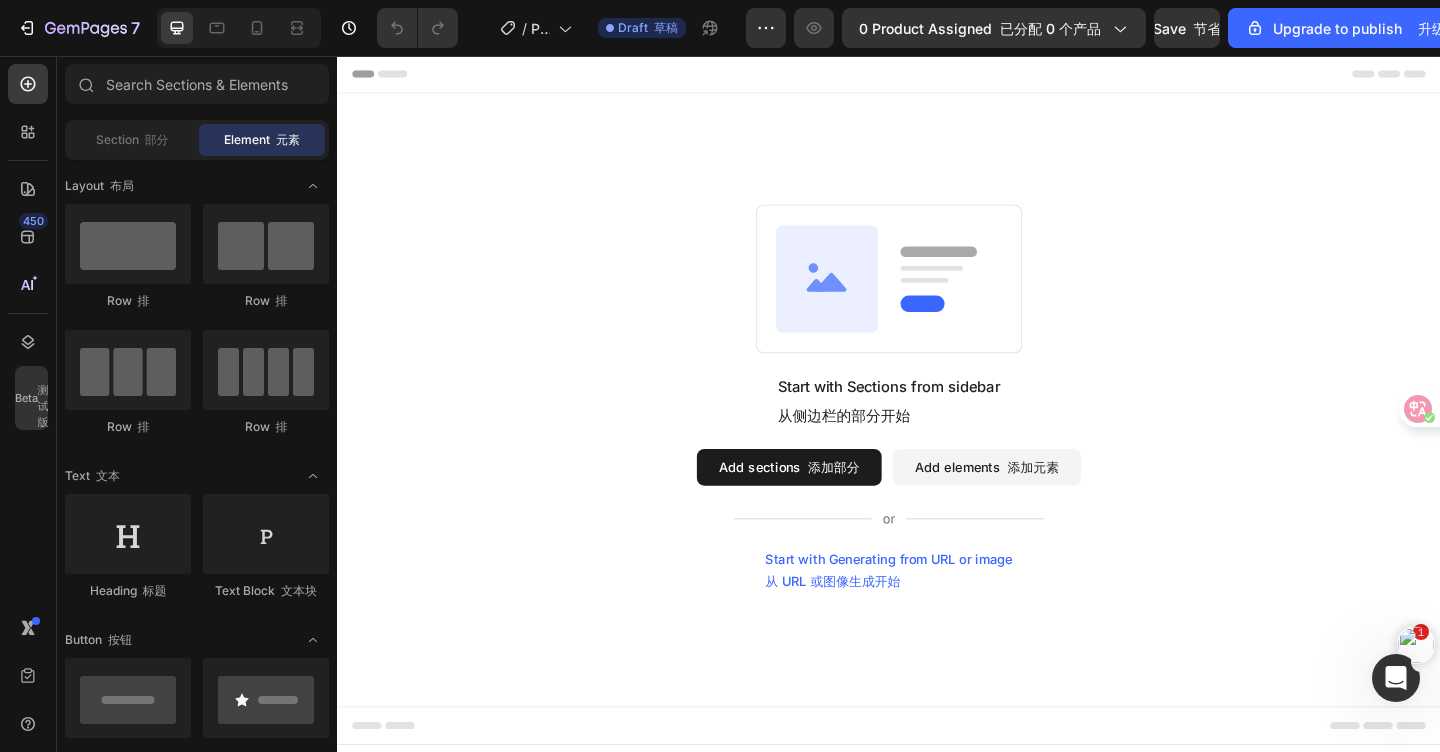 click on "从 URL 或图像生成开始" at bounding box center (876, 627) 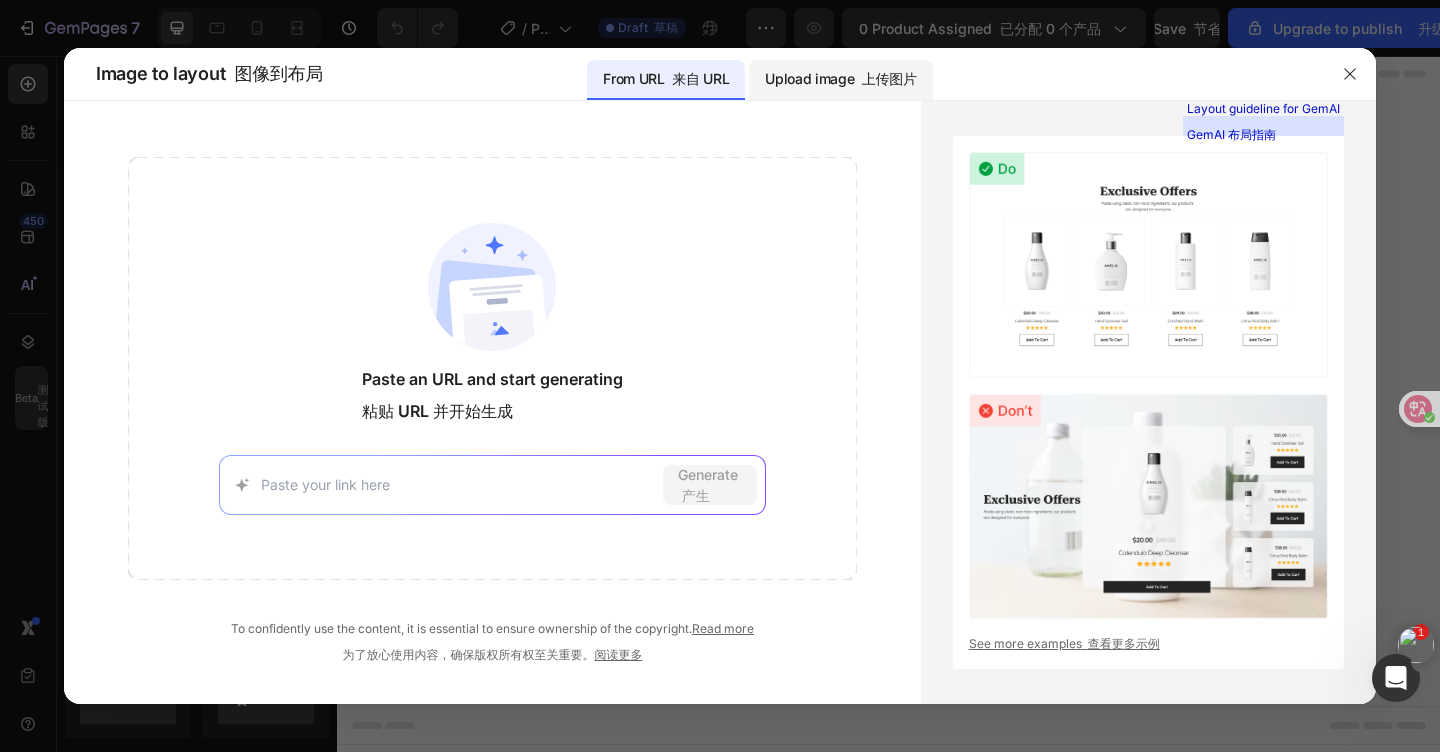 click on "Upload image    上传图片" at bounding box center [840, 79] 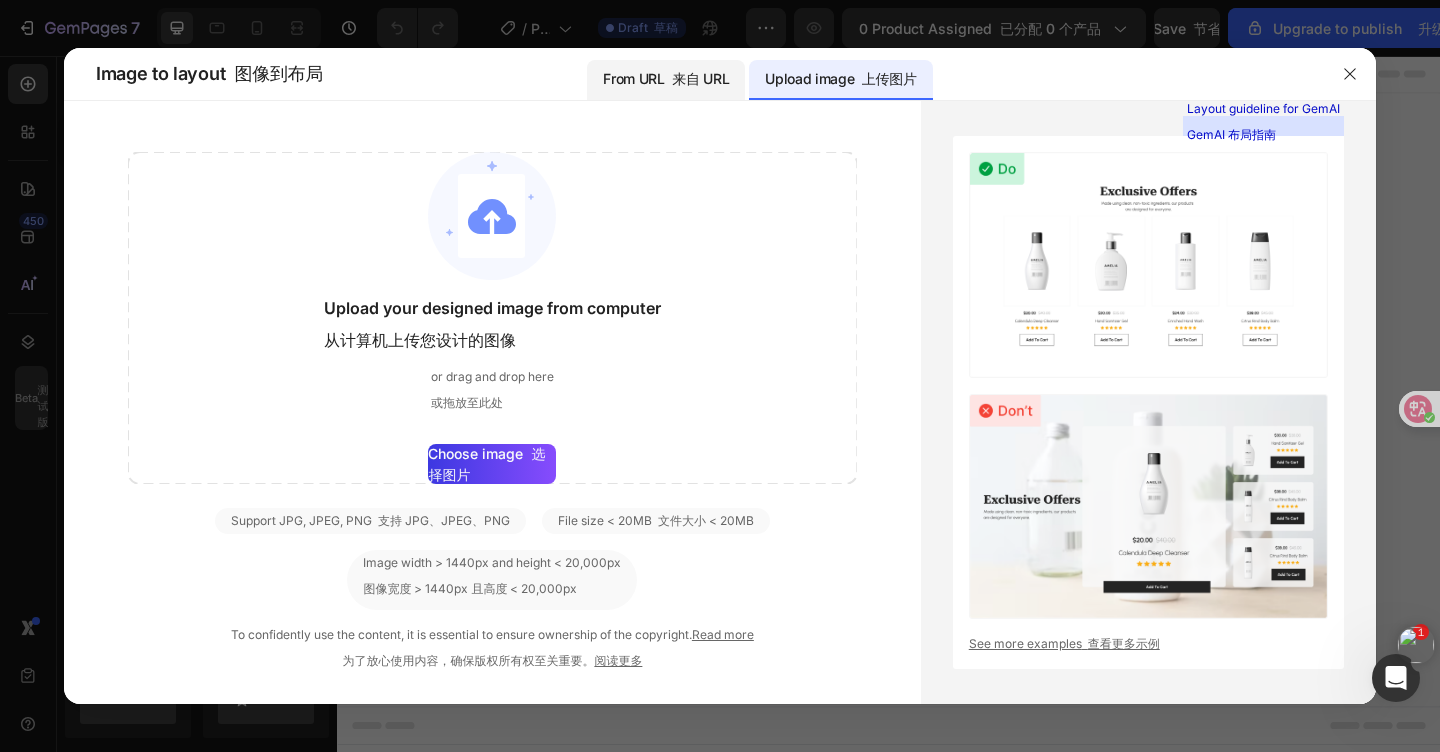 click on "From URL    来自 URL" at bounding box center [666, 79] 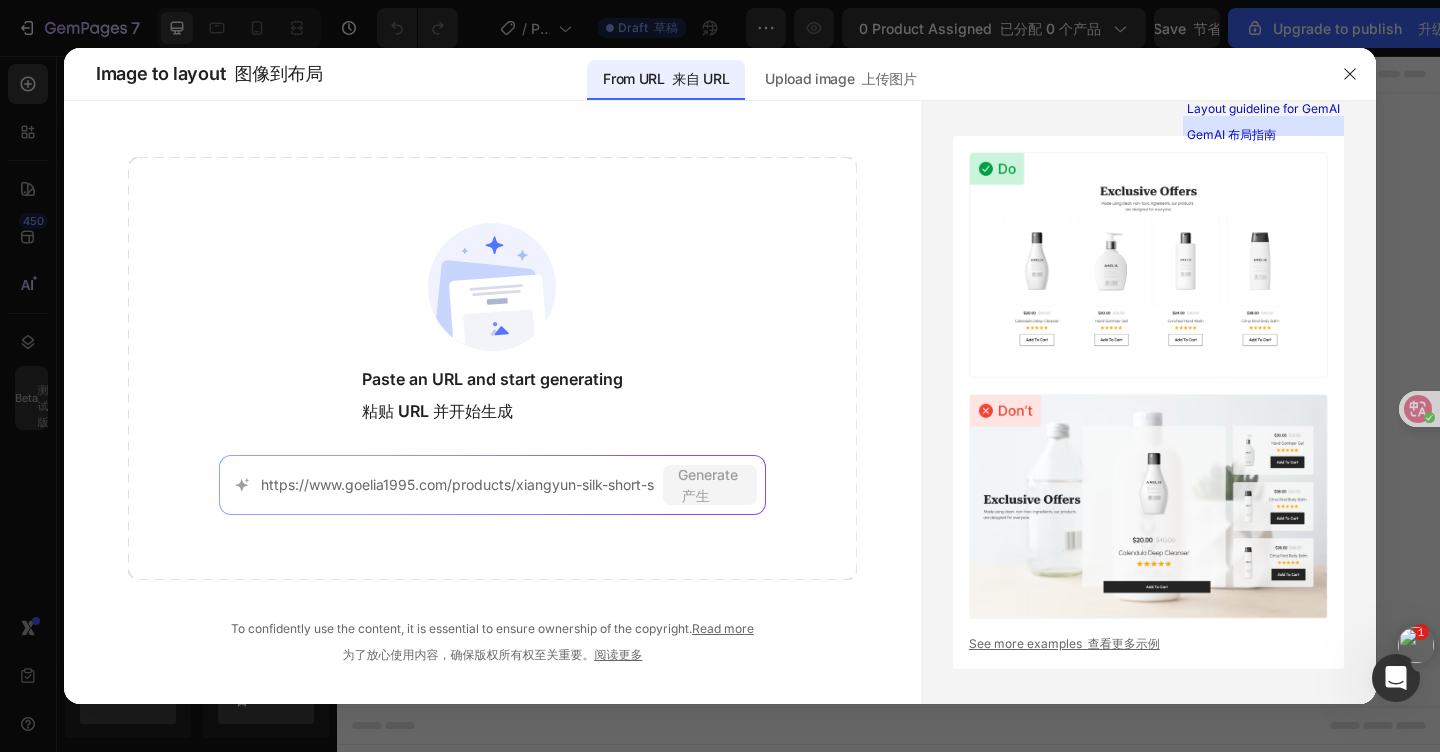 scroll, scrollTop: 0, scrollLeft: 194, axis: horizontal 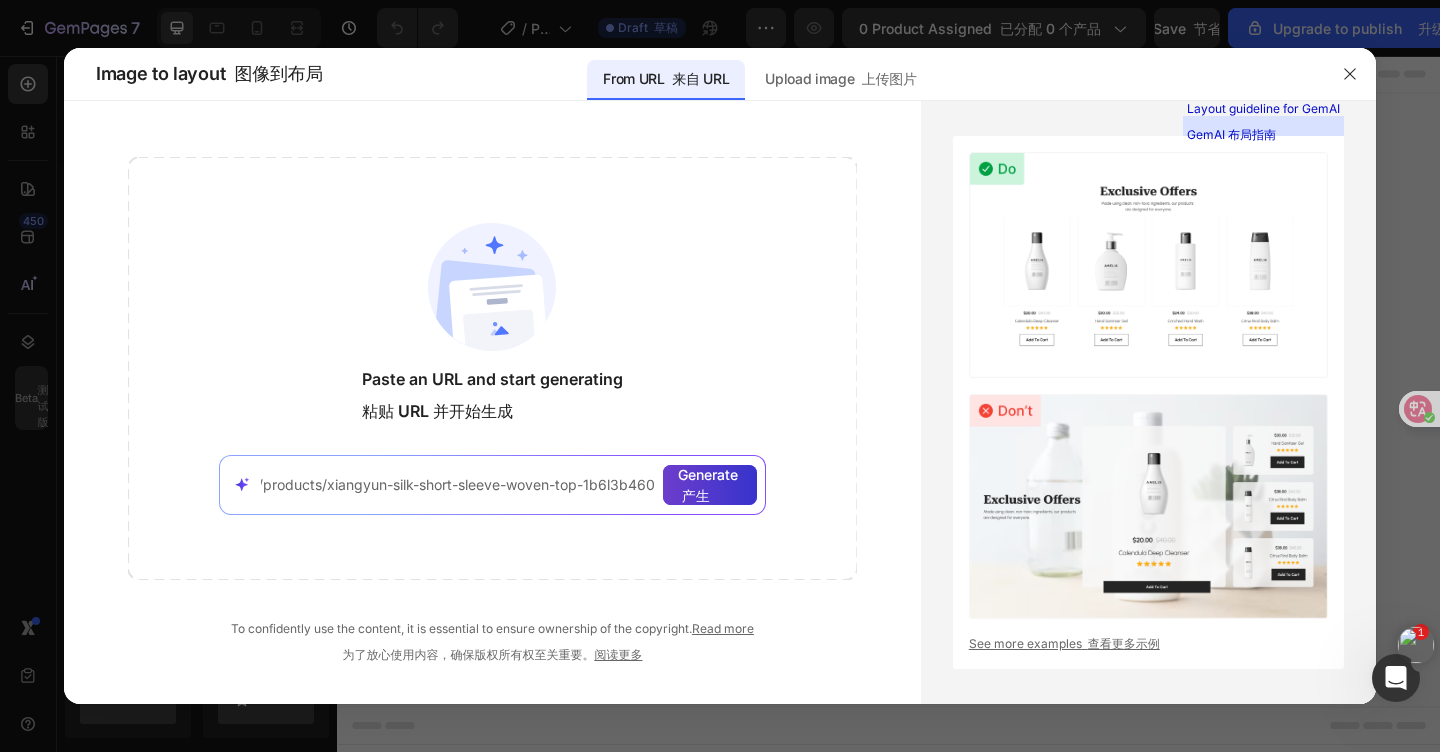 type on "https://www.goelia1995.com/products/xiangyun-silk-short-sleeve-woven-top-1b6l3b460" 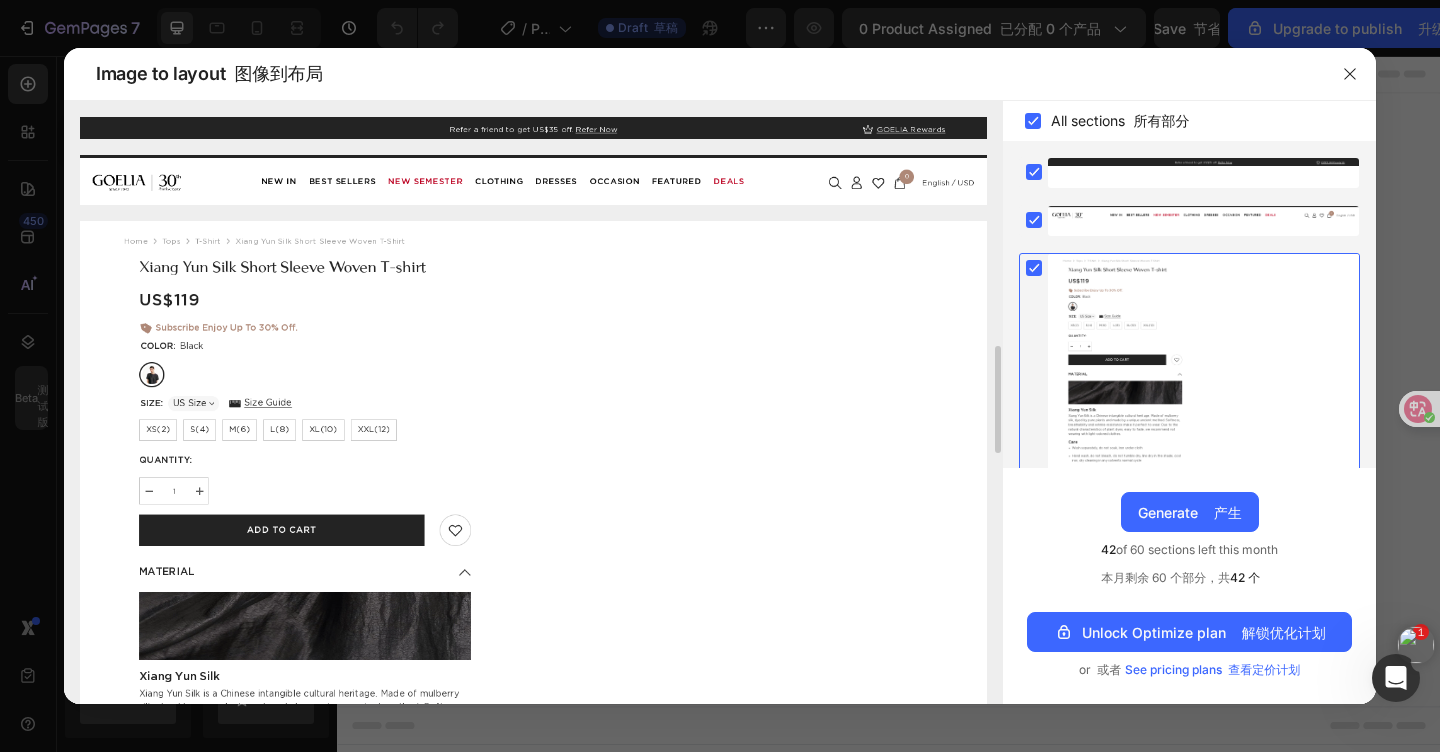 scroll, scrollTop: 208, scrollLeft: 0, axis: vertical 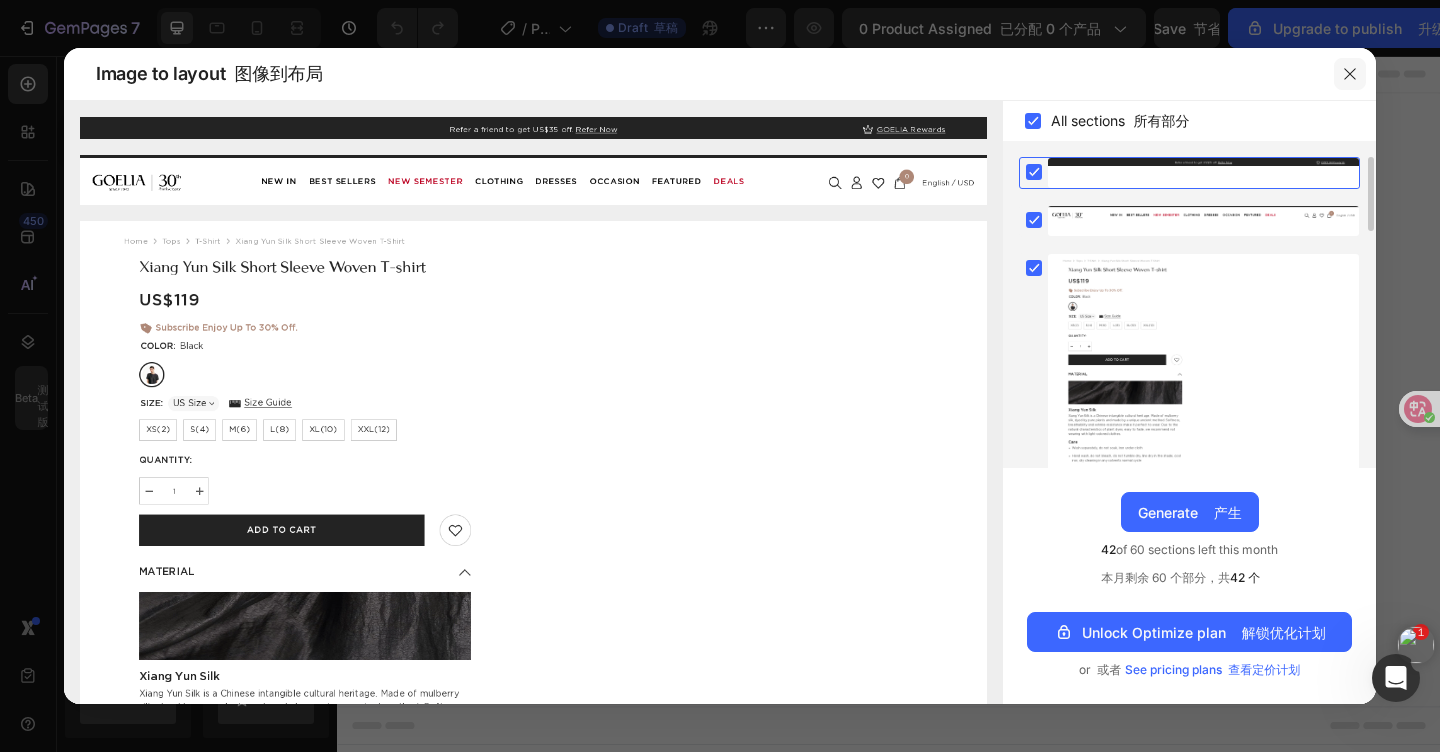 click 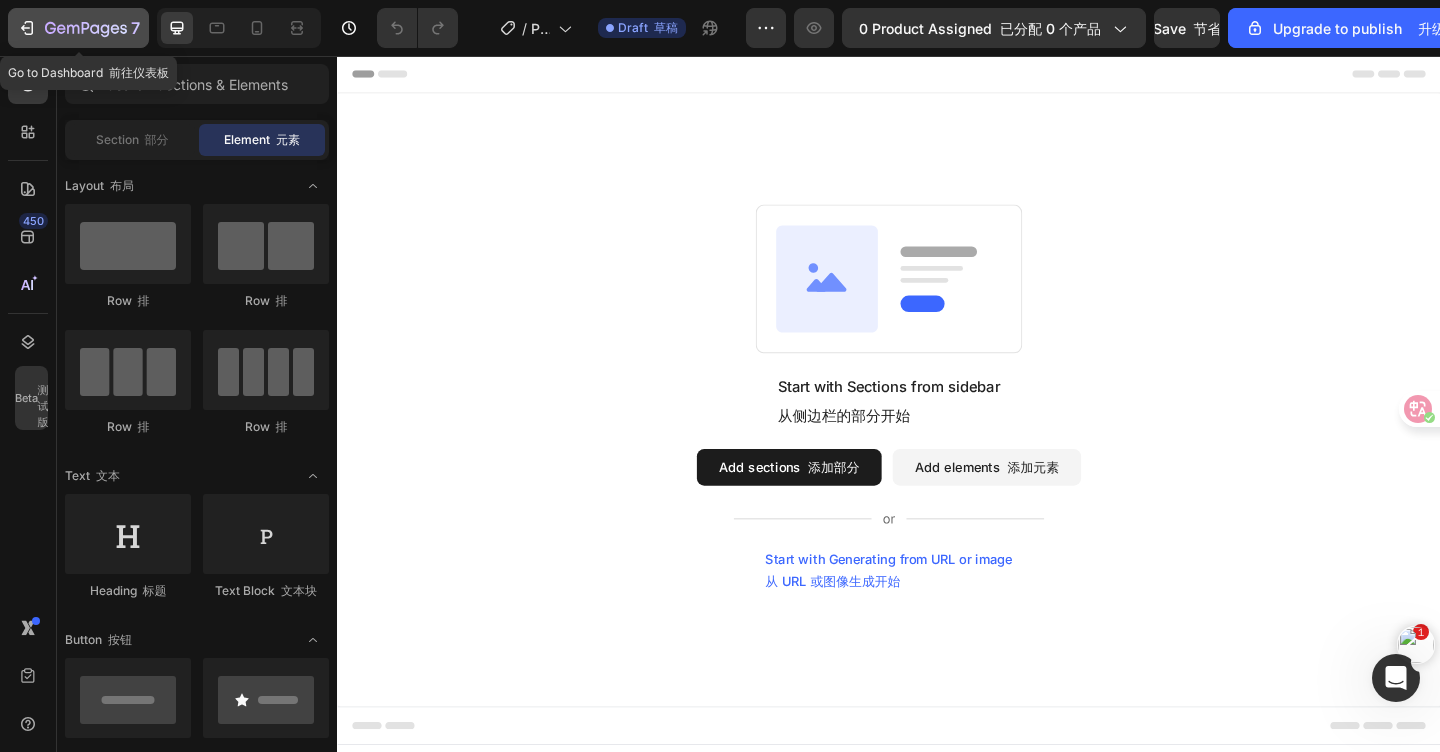 click 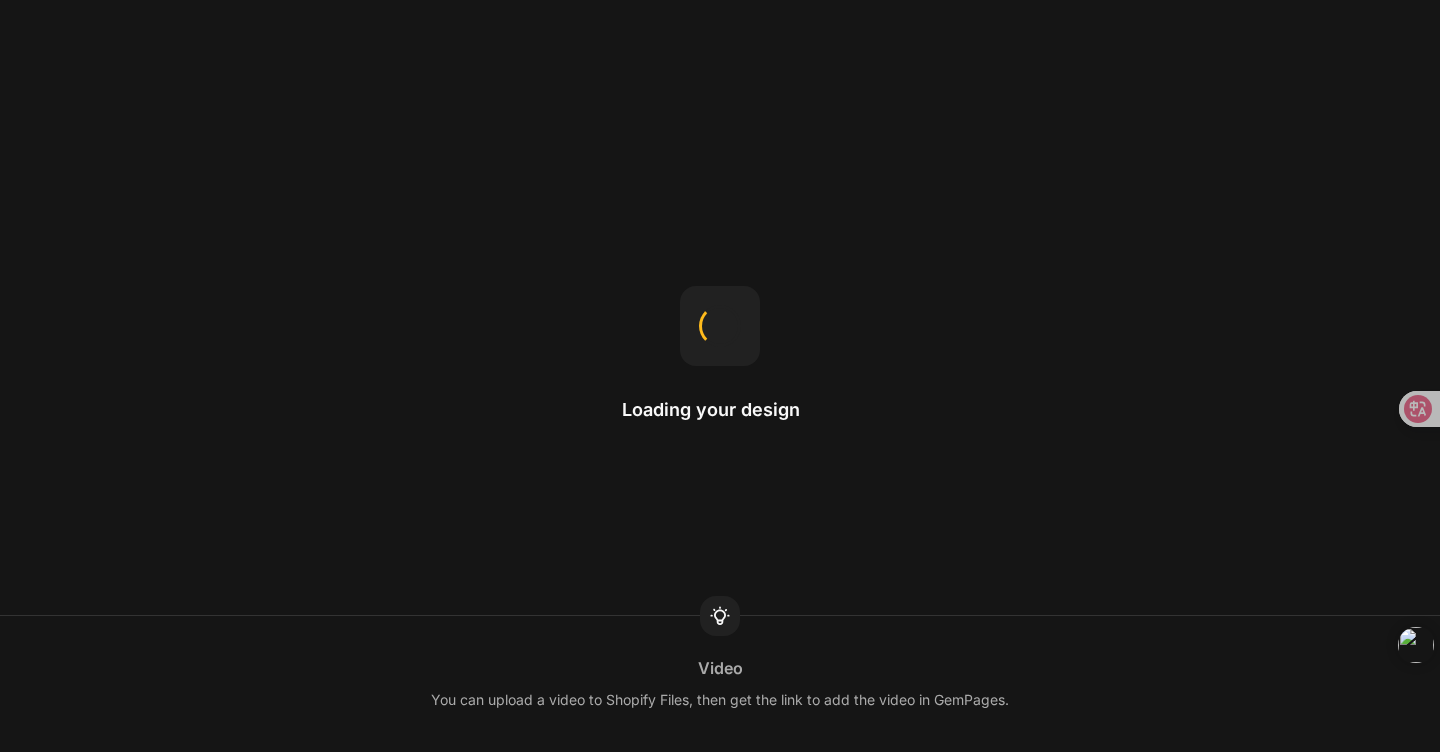 scroll, scrollTop: 0, scrollLeft: 0, axis: both 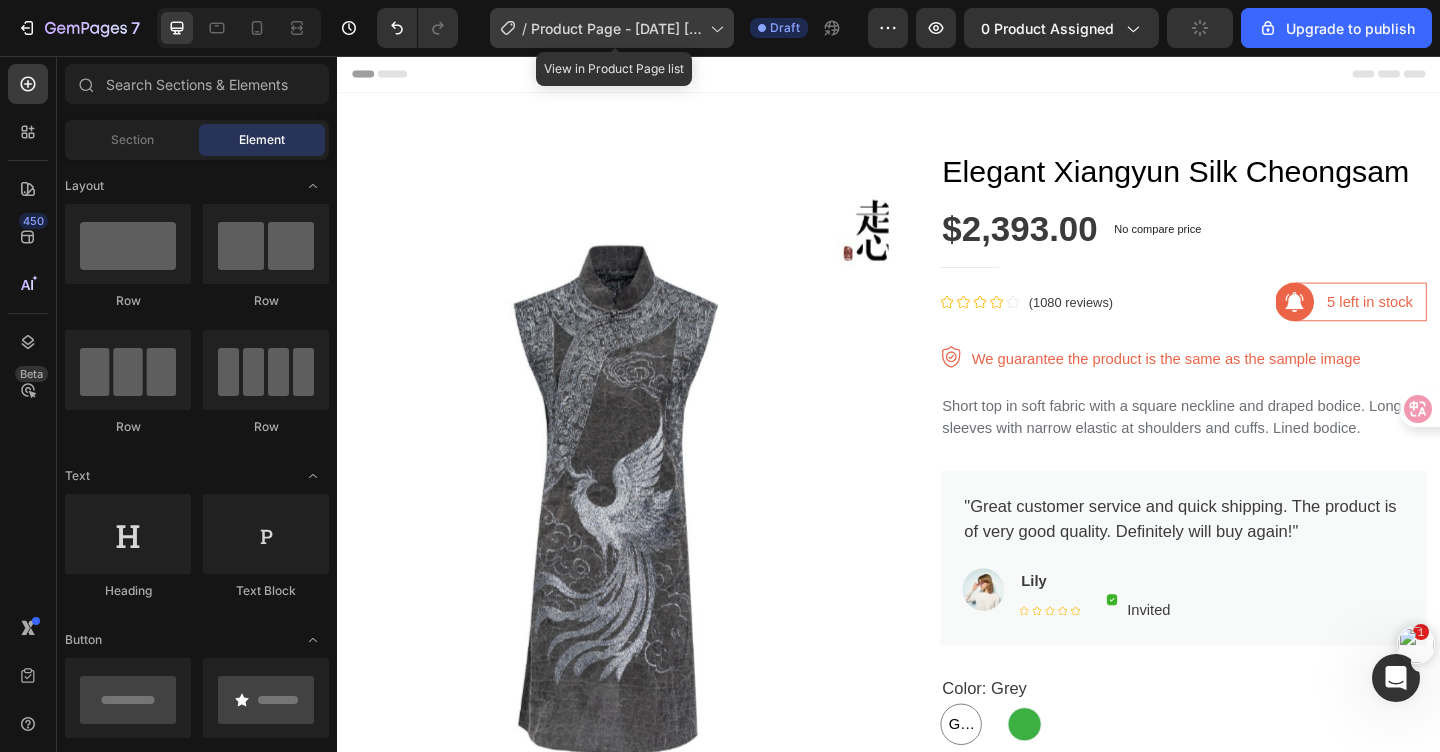 click on "Product Page - Aug 2, 17:16:40" at bounding box center [616, 28] 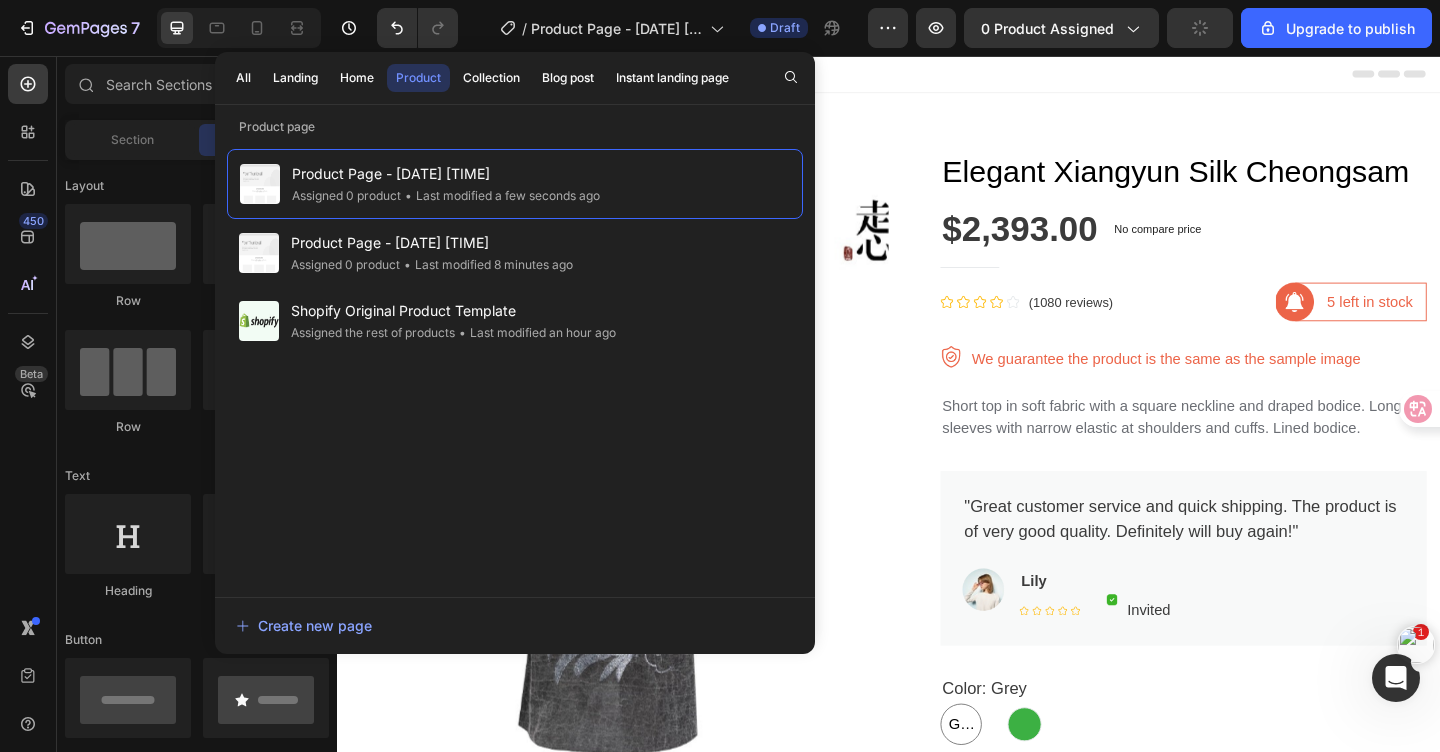 click on "Header" at bounding box center [937, 76] 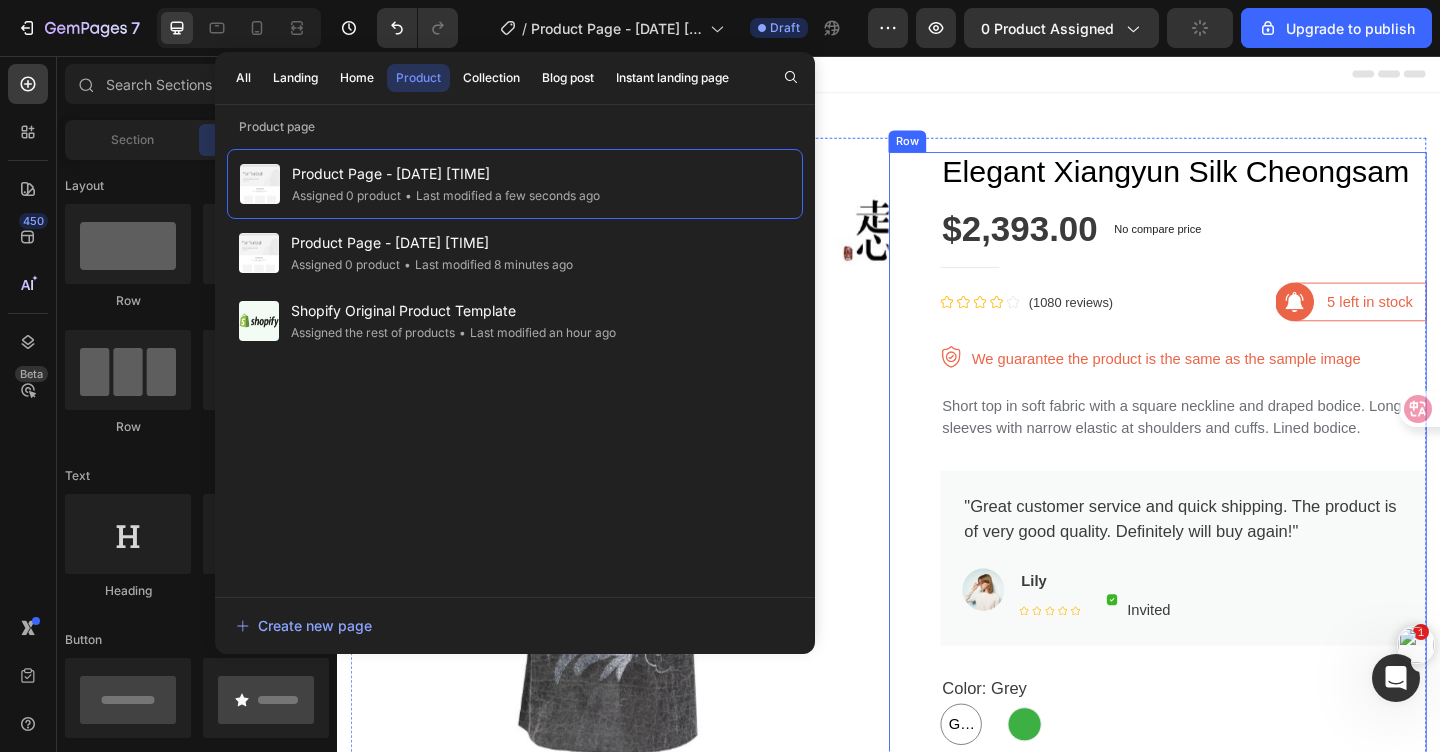 click at bounding box center [644, 551] 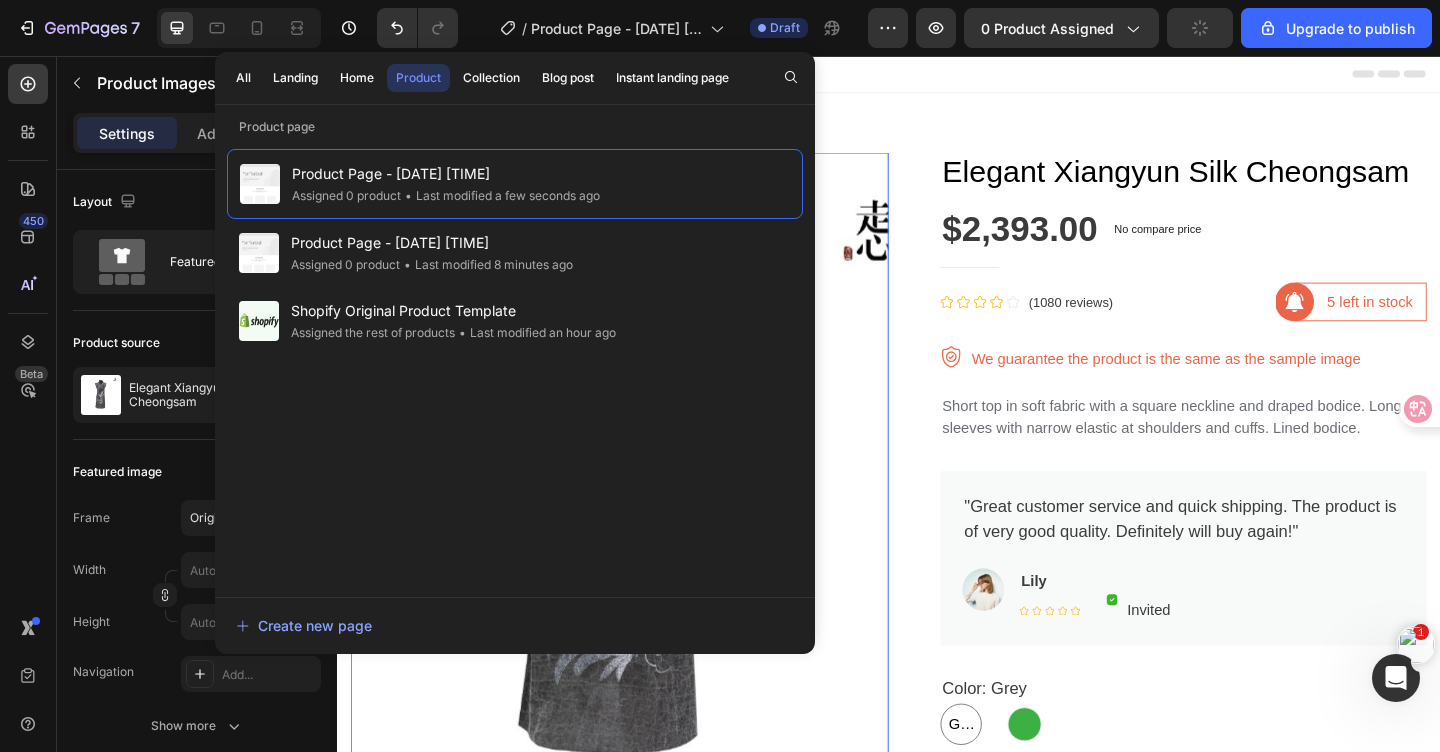click on "Header" at bounding box center [937, 76] 